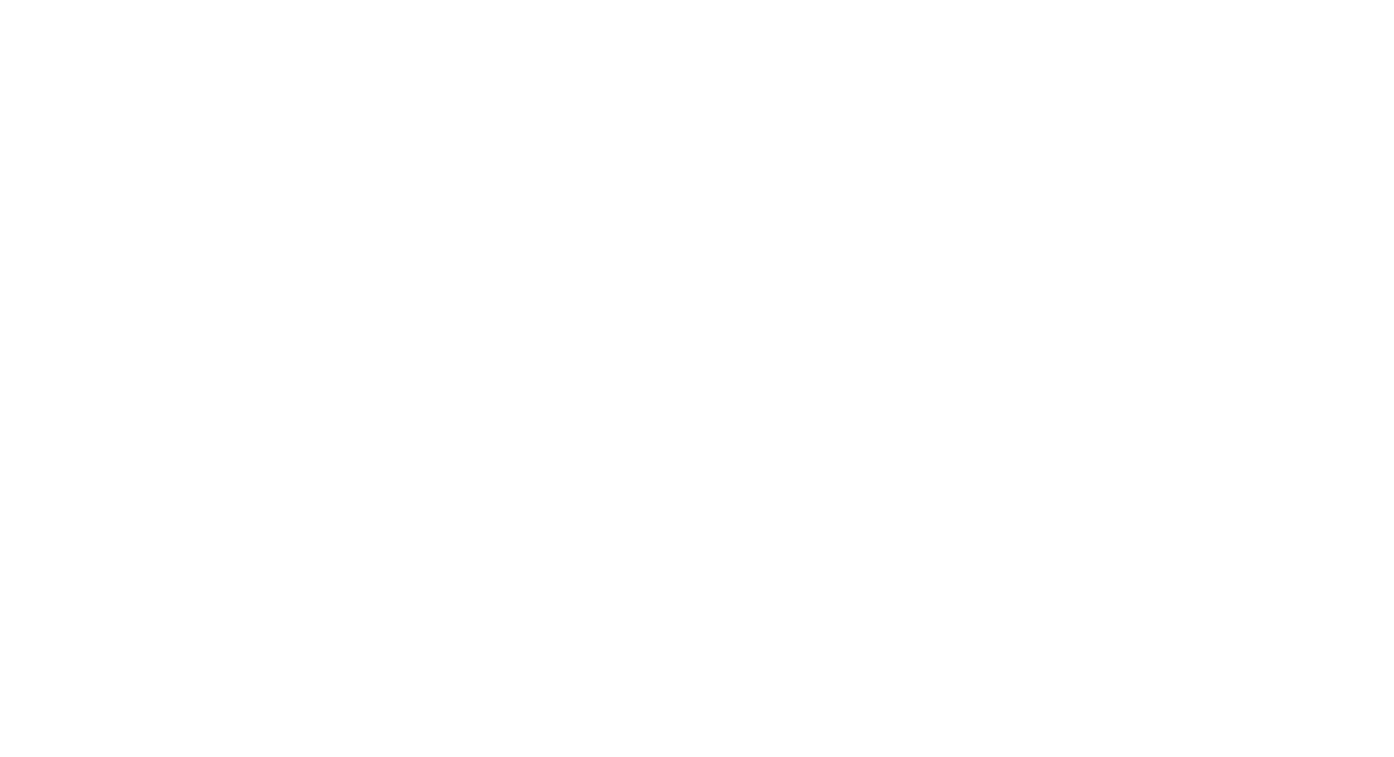 scroll, scrollTop: 0, scrollLeft: 0, axis: both 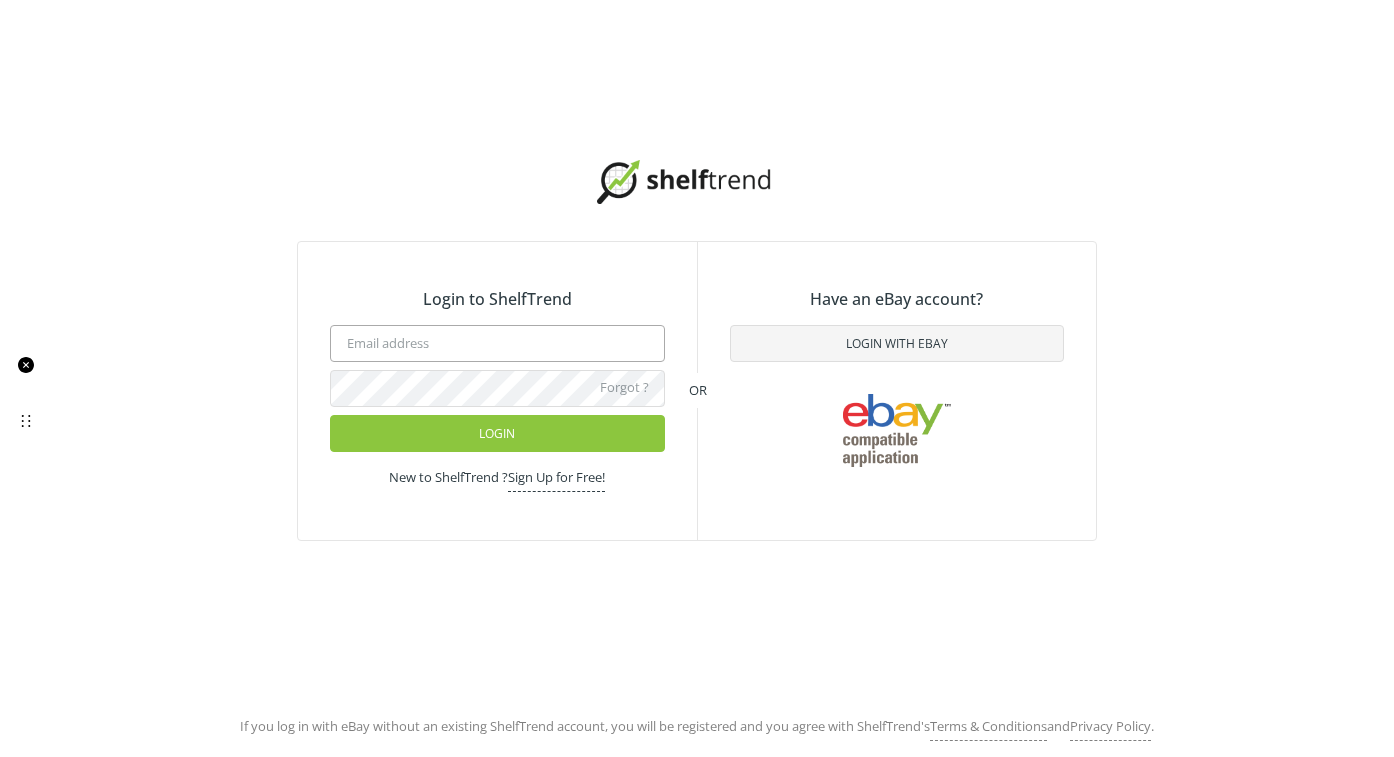 click 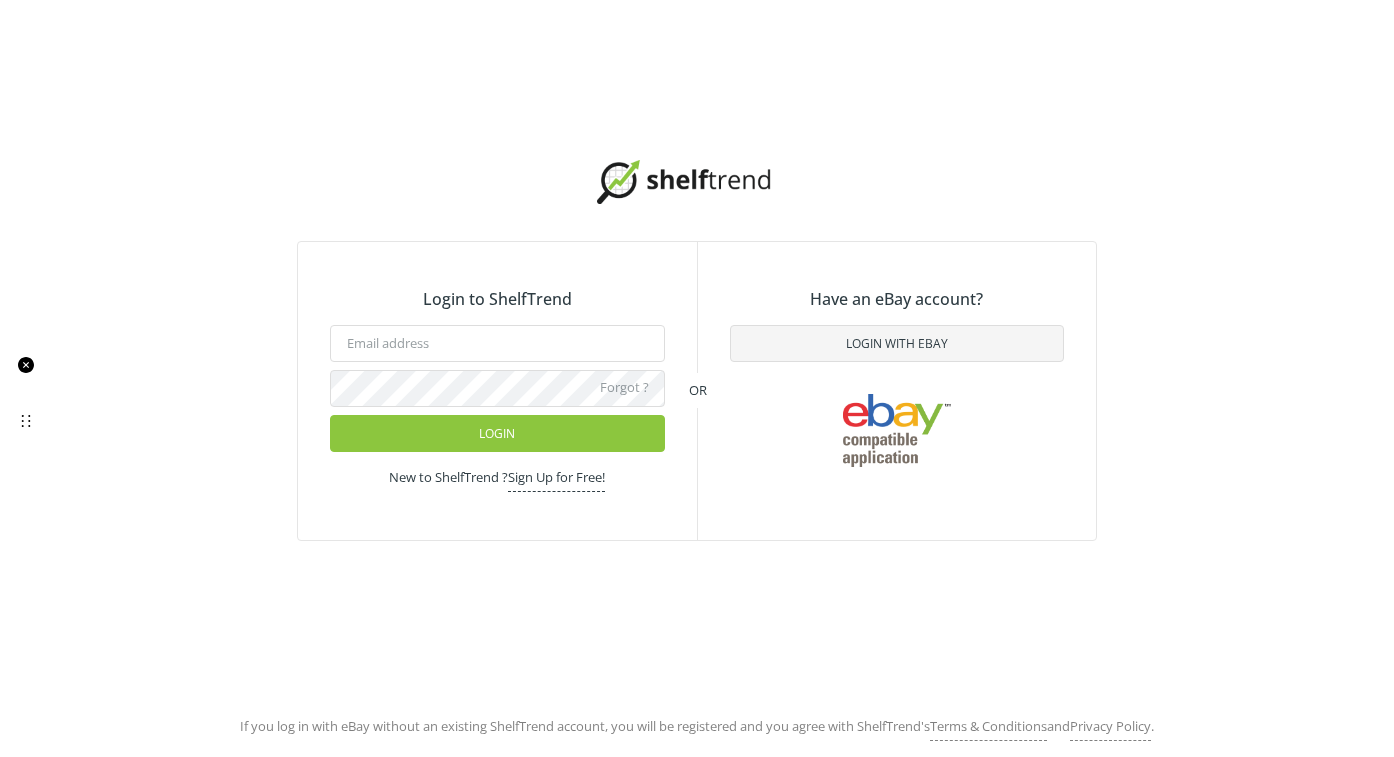 paste on "yangshuqiang@insstro.com" 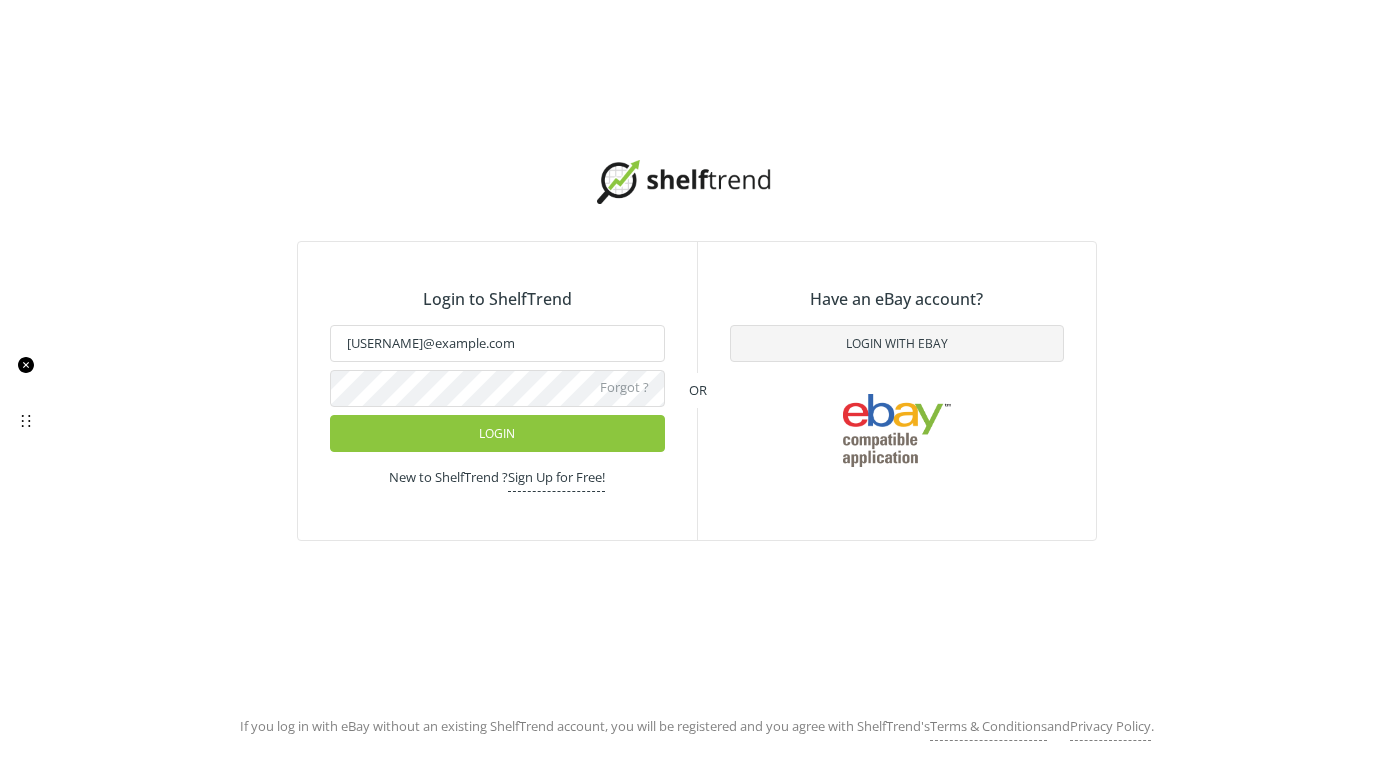 type on "yangshuqiang@insstro.com" 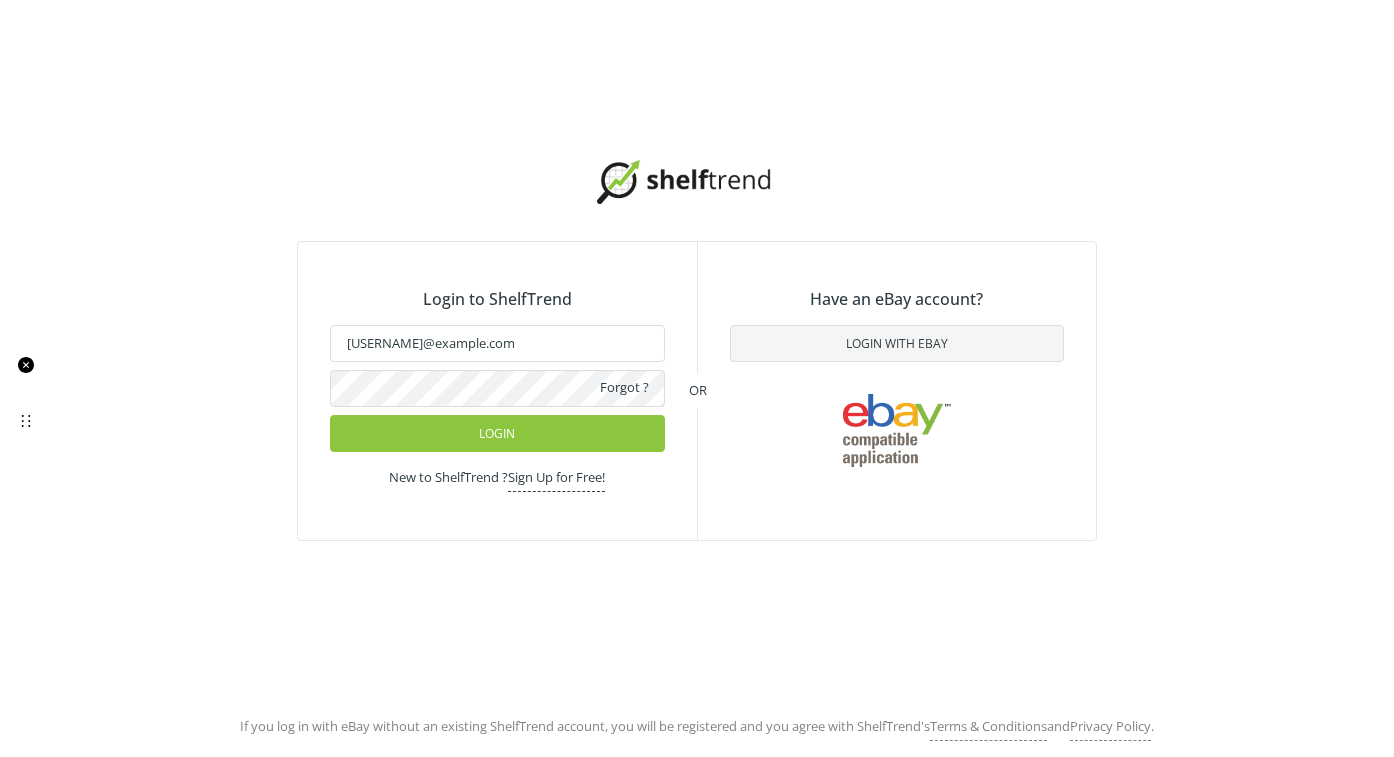 click on "Forgot ?" 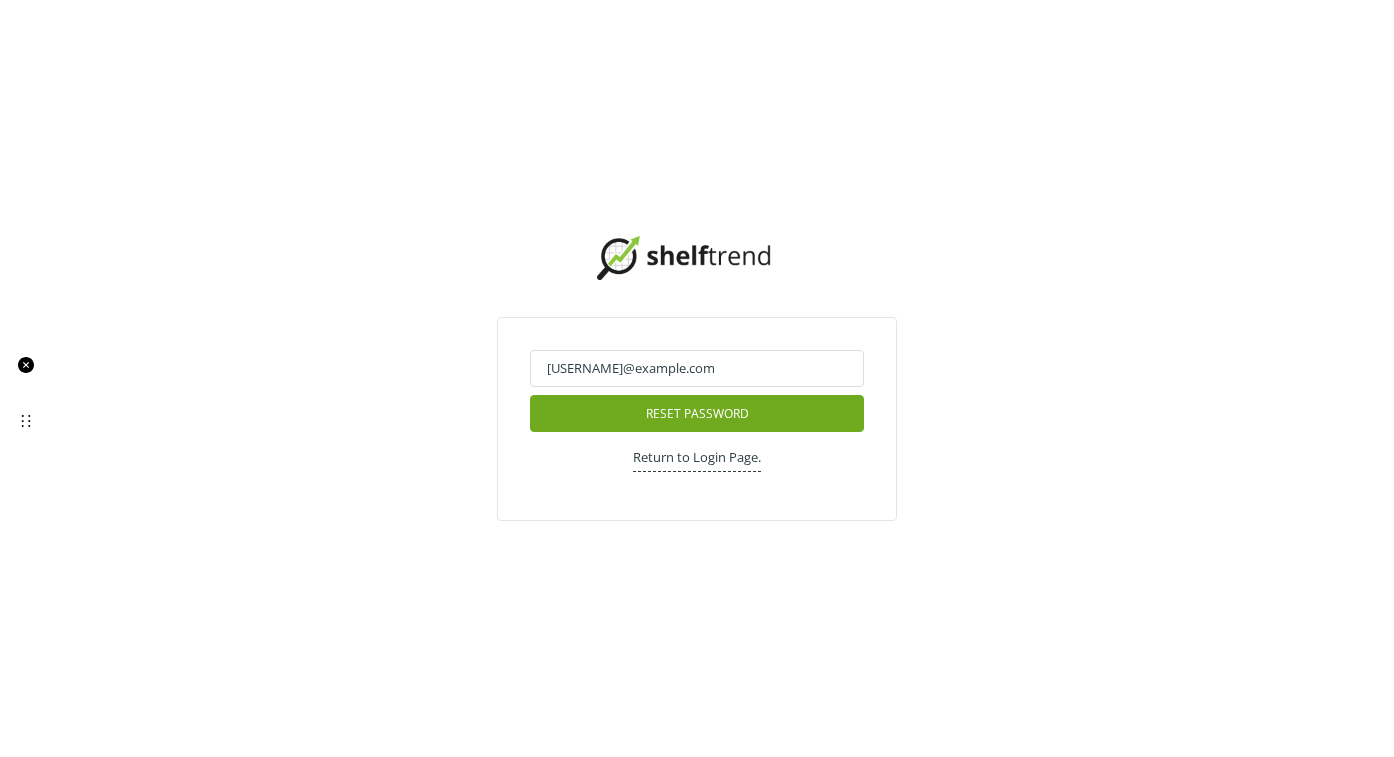 click on "Reset Password" 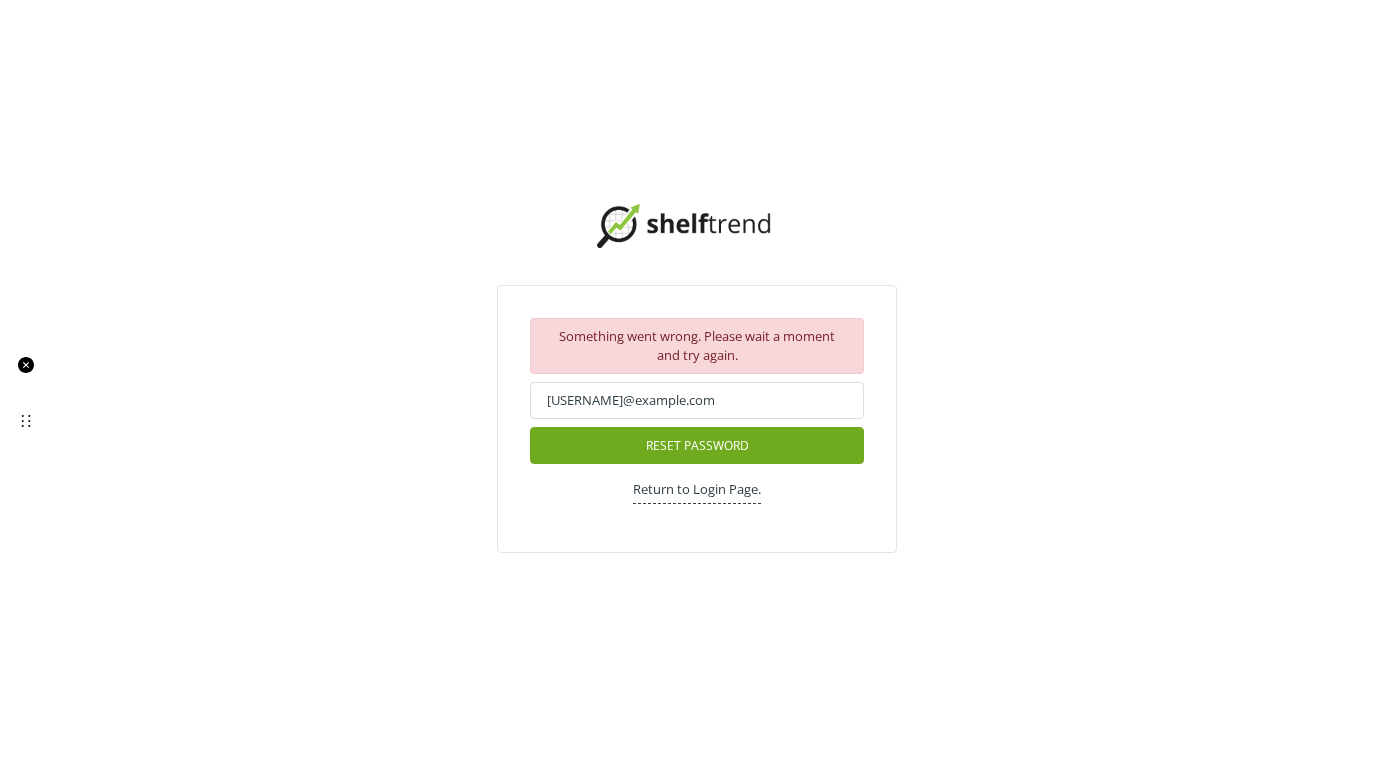 click on "Reset Password" 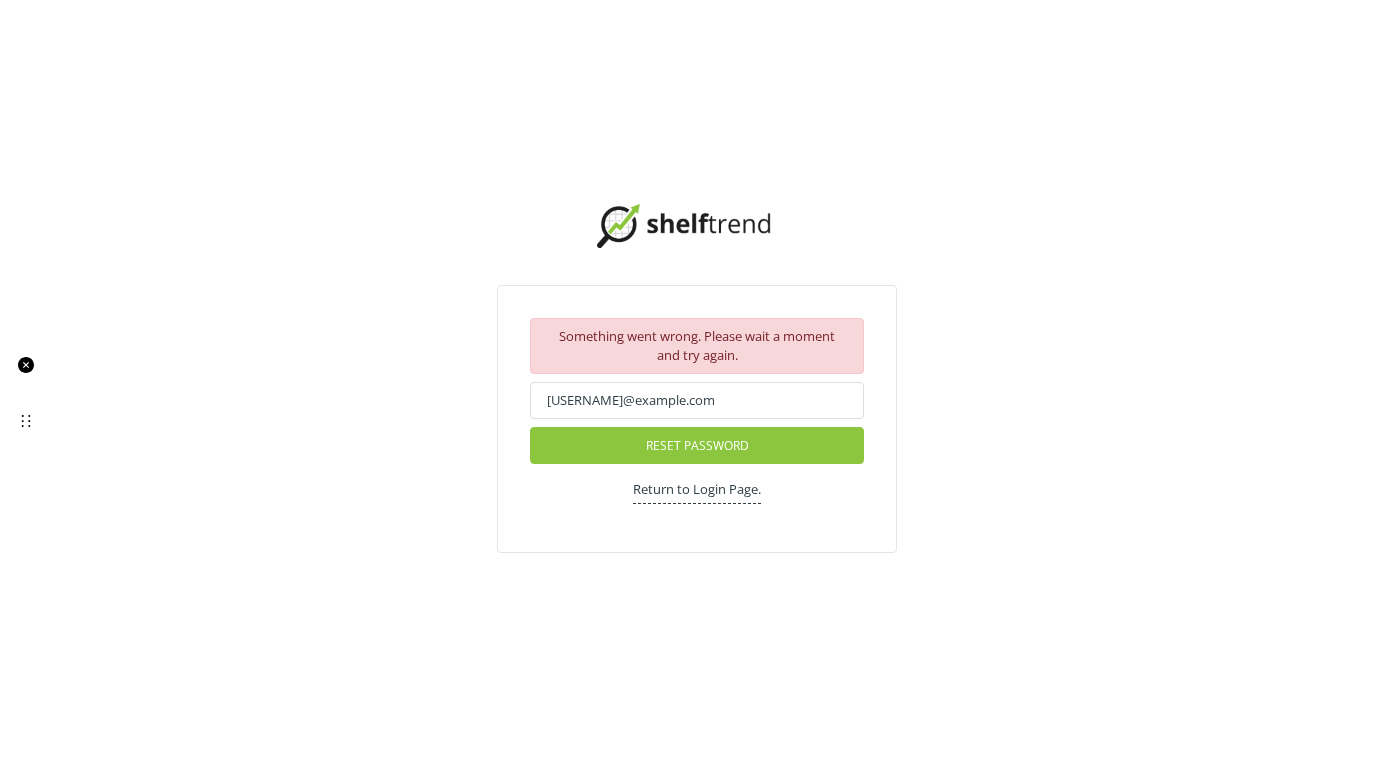 click on "Return to Login Page." 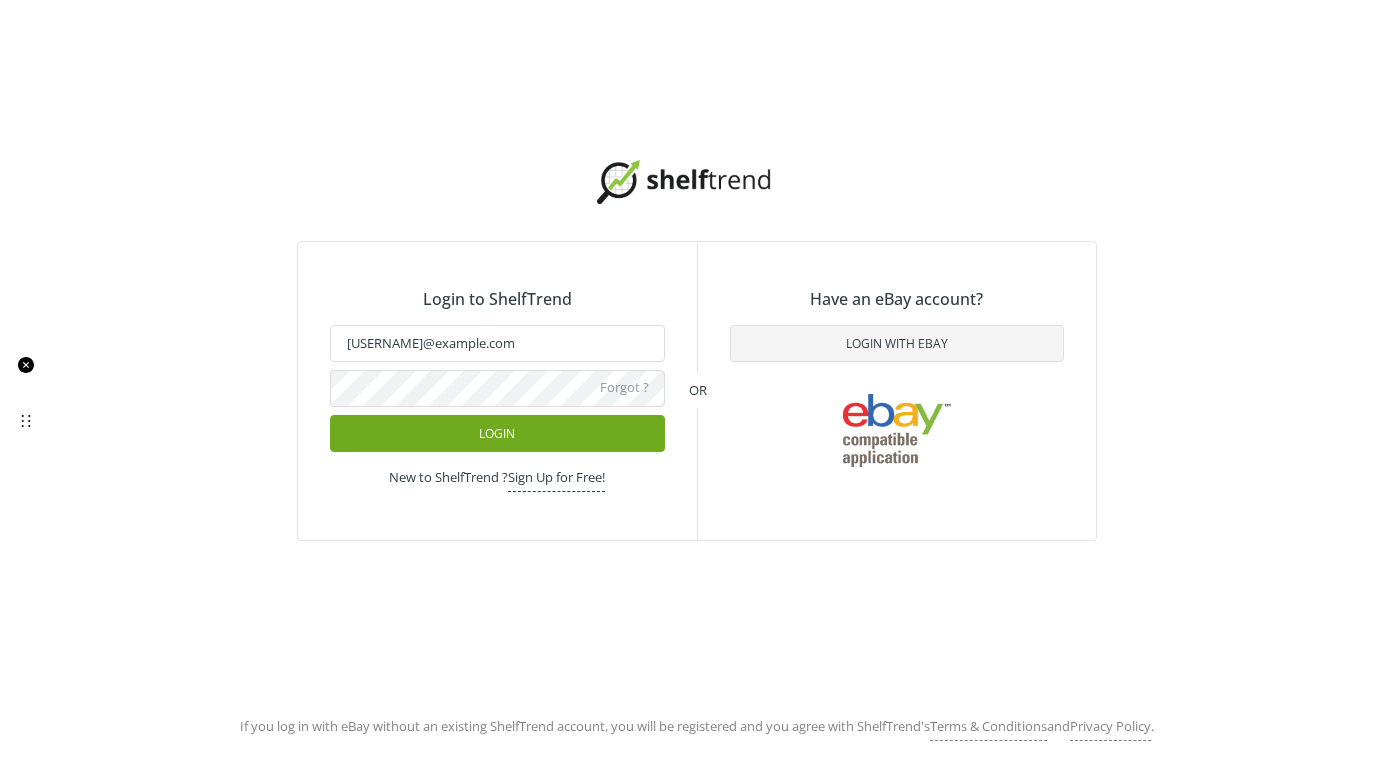 click on "Login" 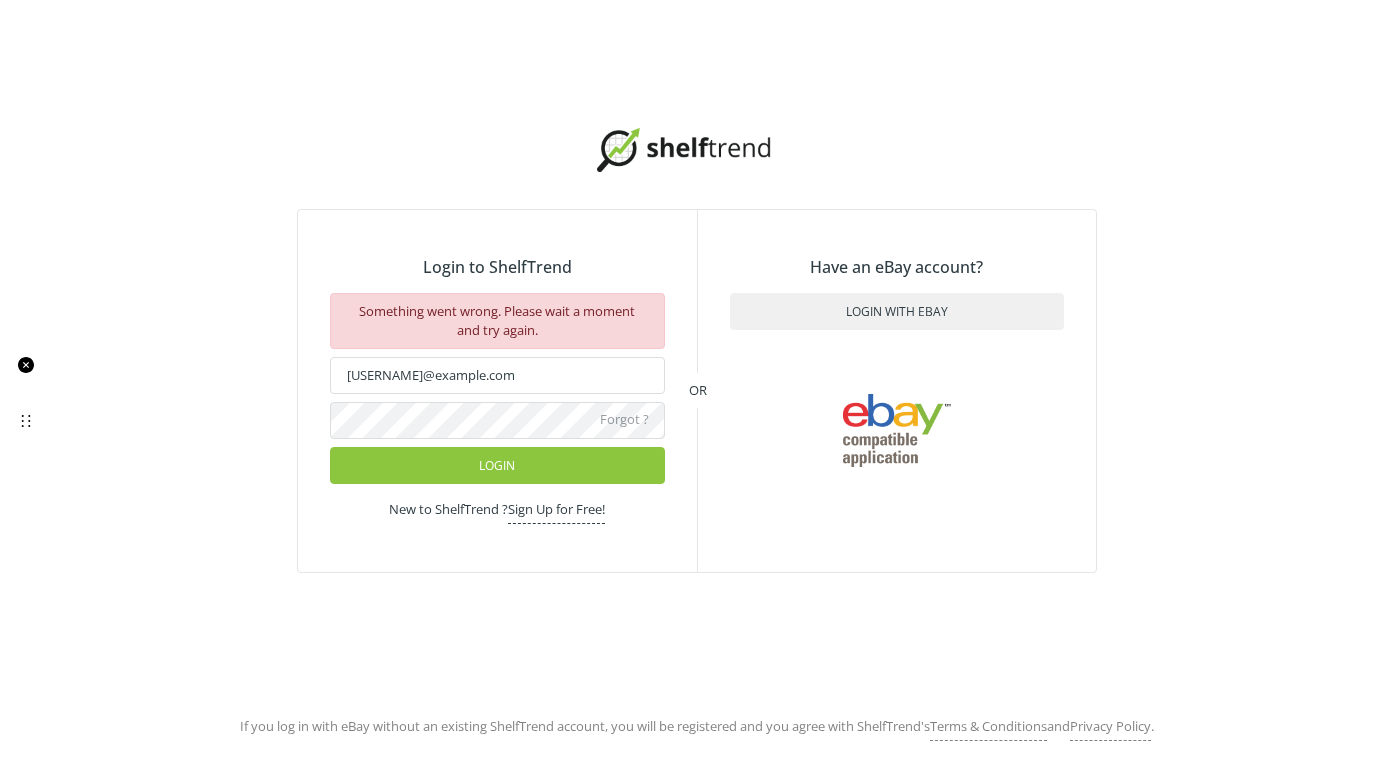 click on "Login with Ebay" 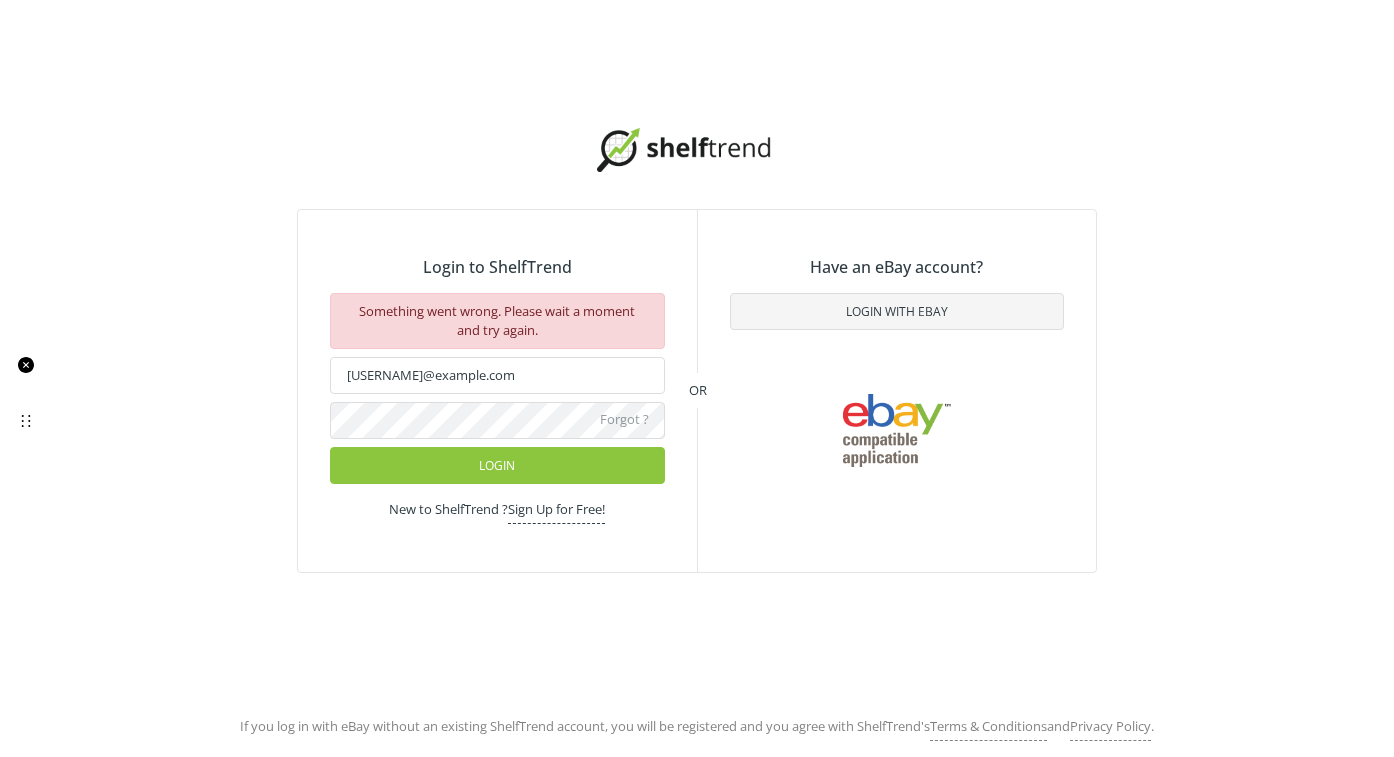 click 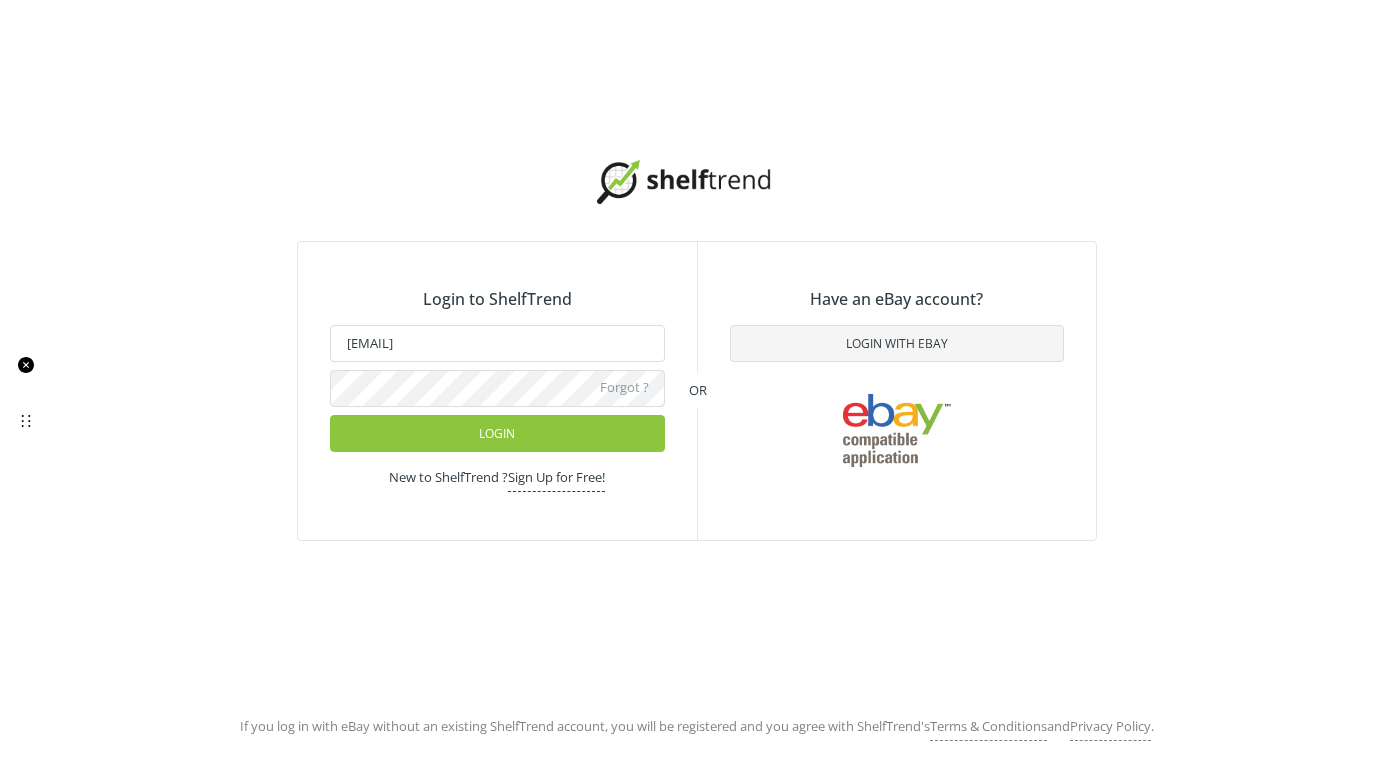scroll, scrollTop: 0, scrollLeft: 0, axis: both 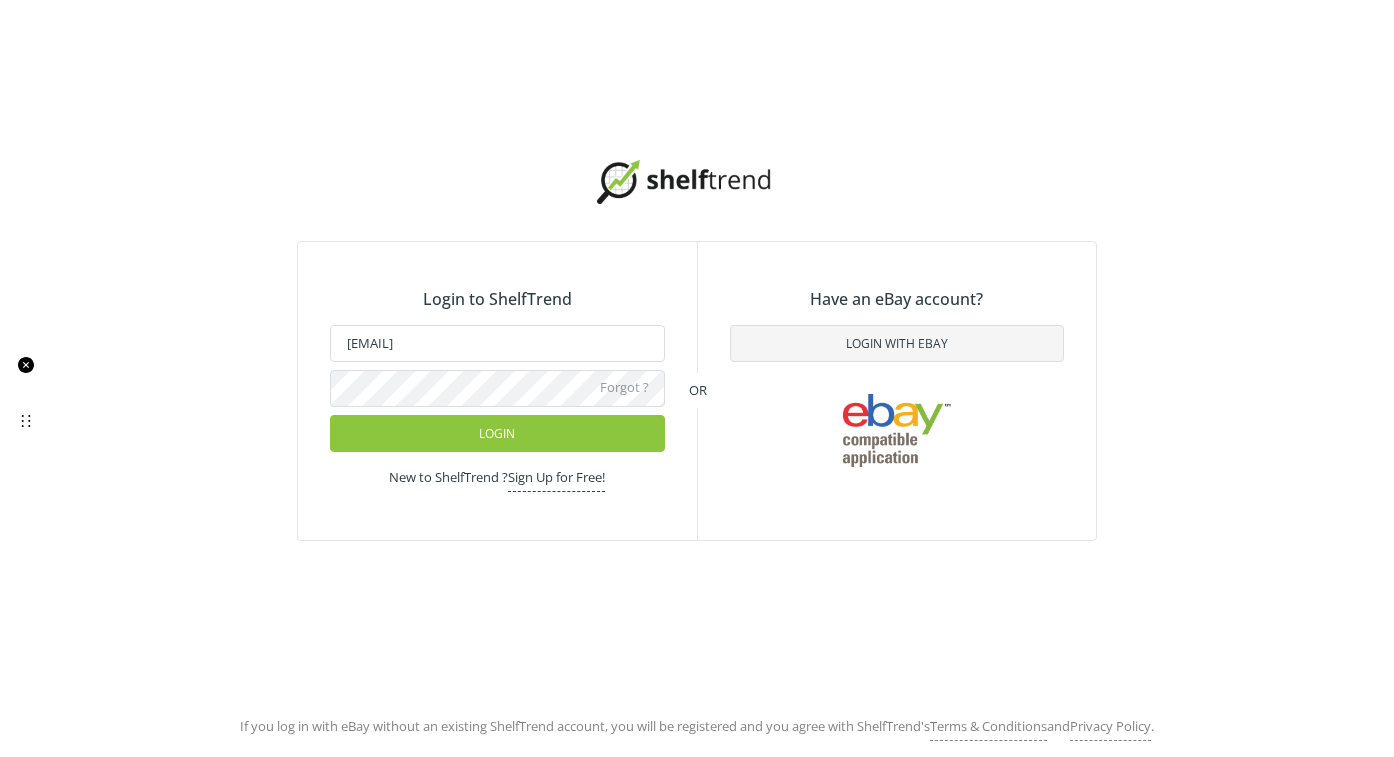 click on "Sign Up for Free!" 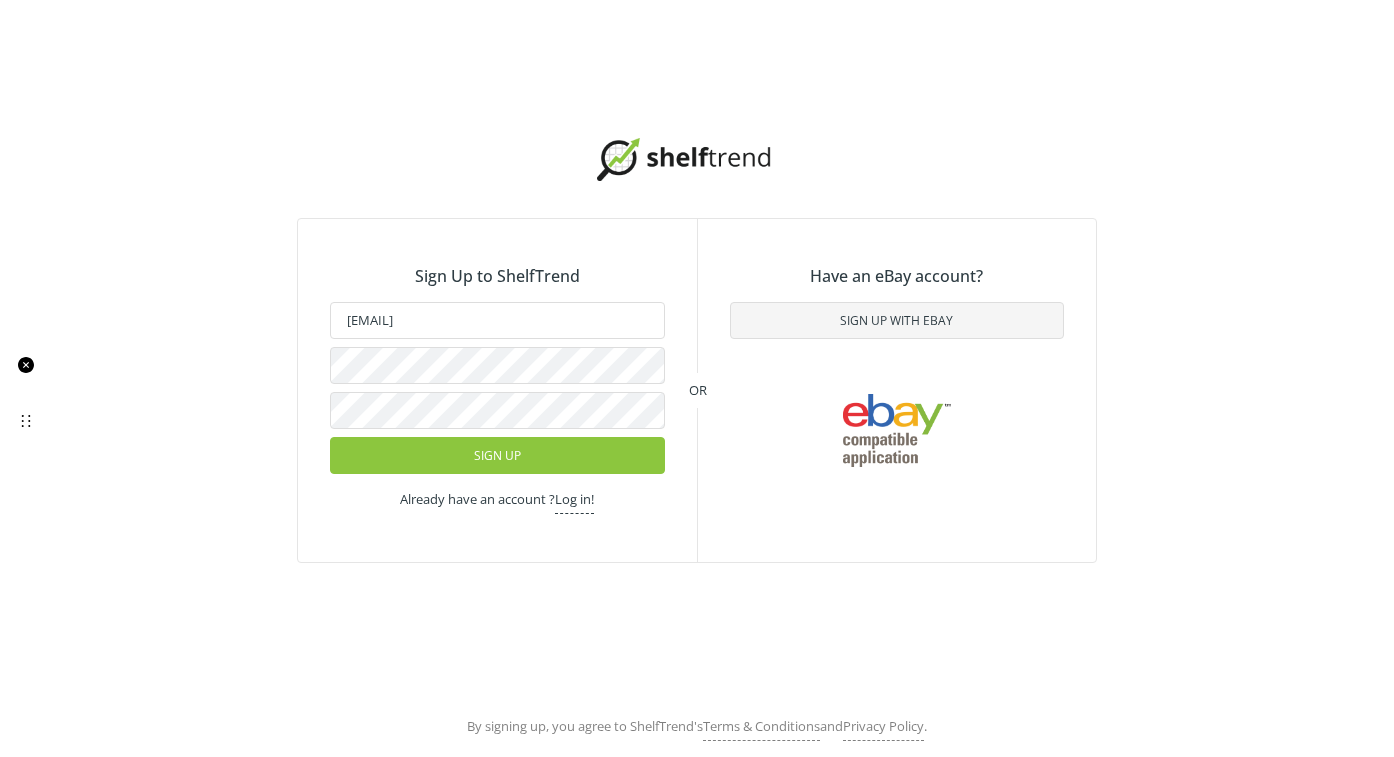 click on "Already have an account ?  Log in!" 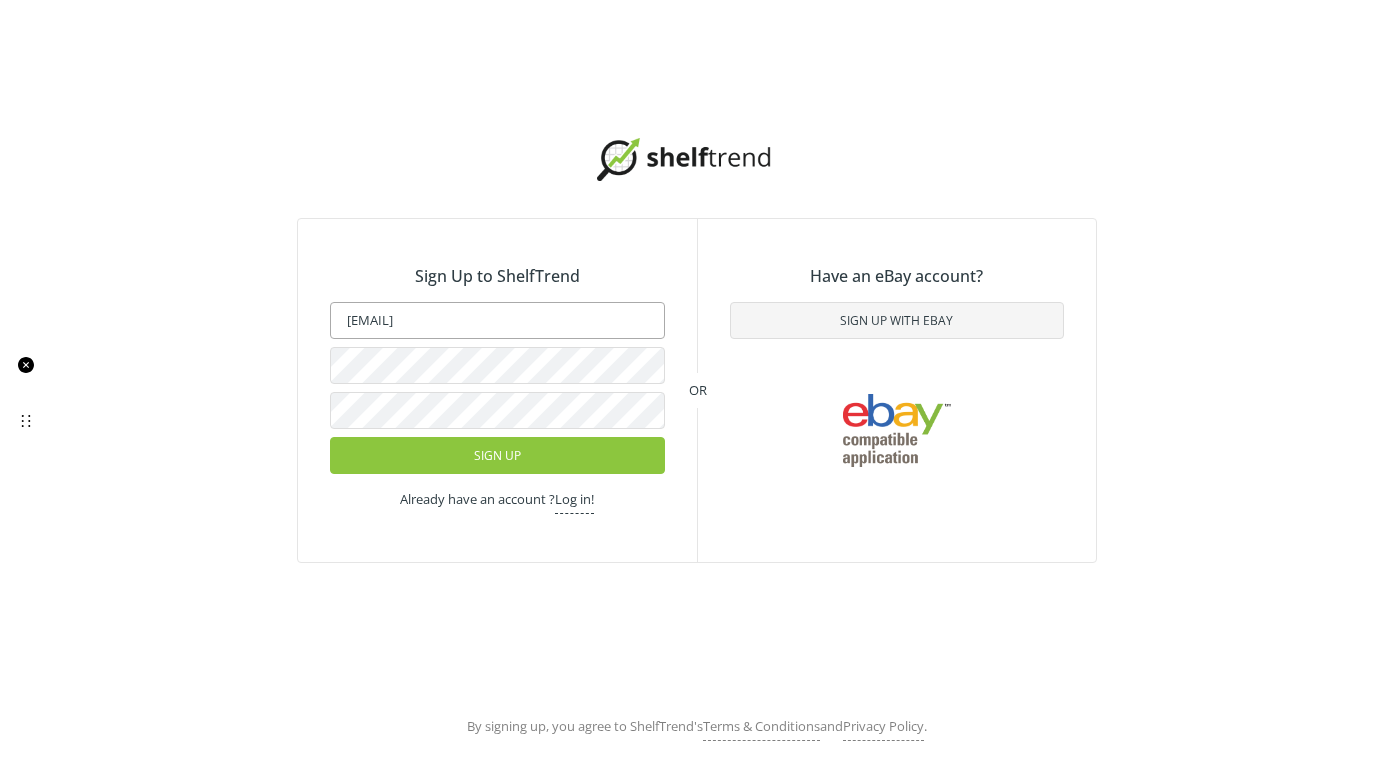 click on "[USERNAME]@example.com" 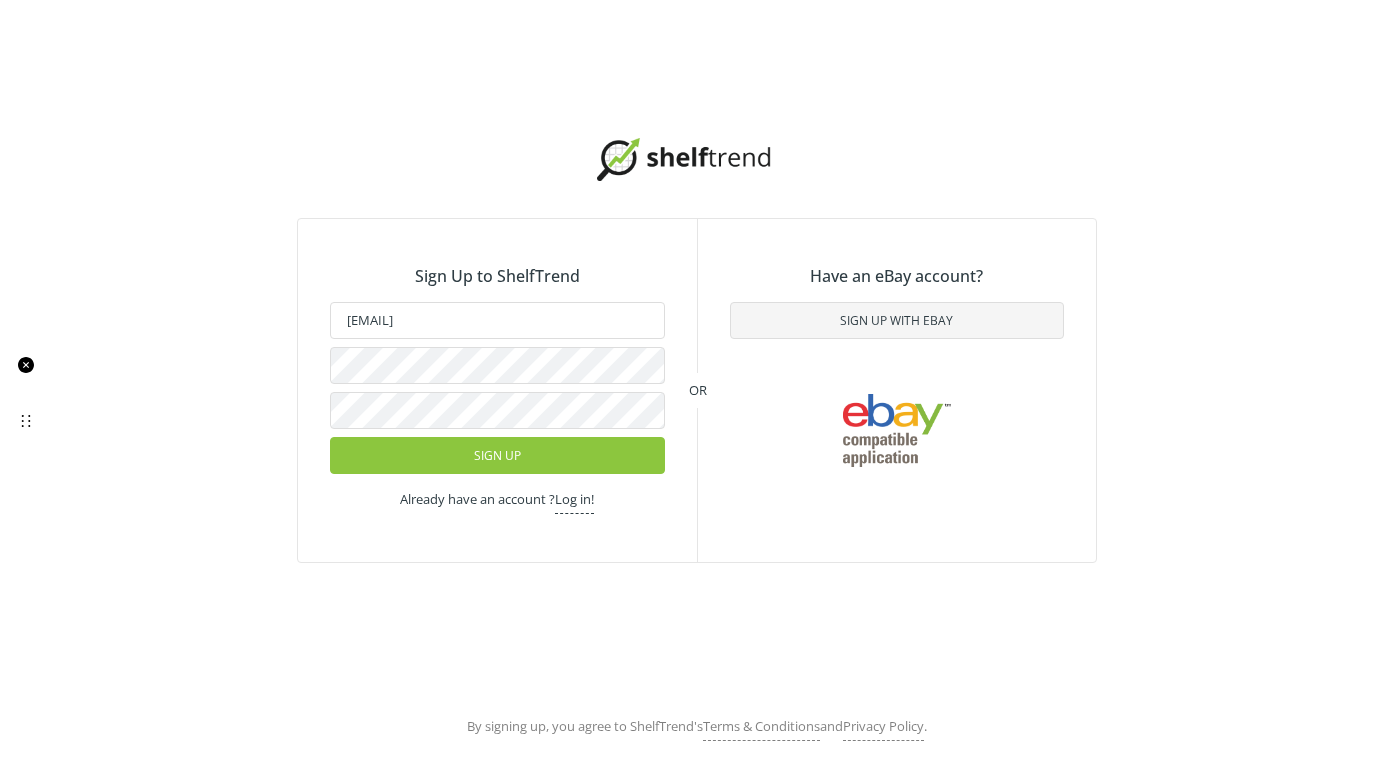 click on "Log in!" 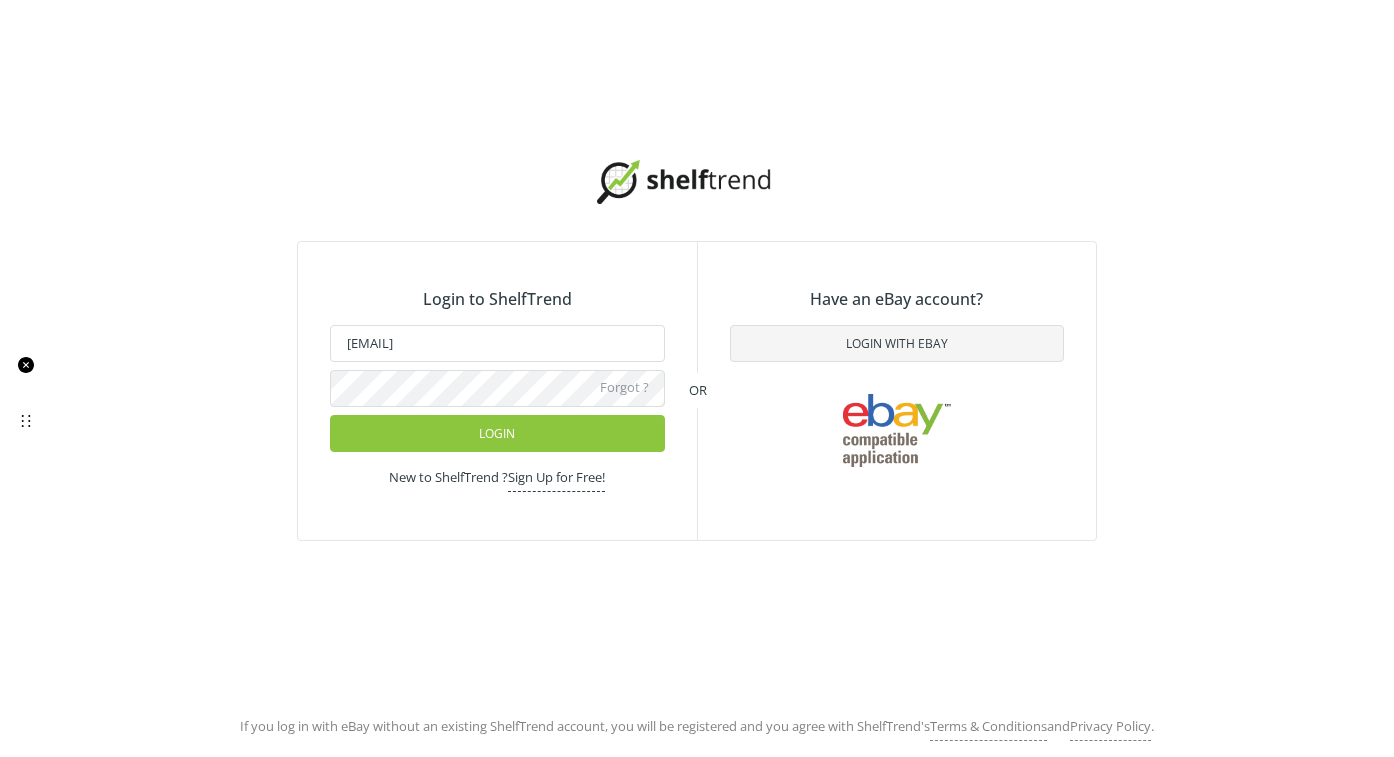 click on "Login to ShelfTrend yangshuqiang@insstro.com Forgot ? Login  New to ShelfTrend ?  Sign Up for Free! OR Have an eBay account? Login with Ebay" 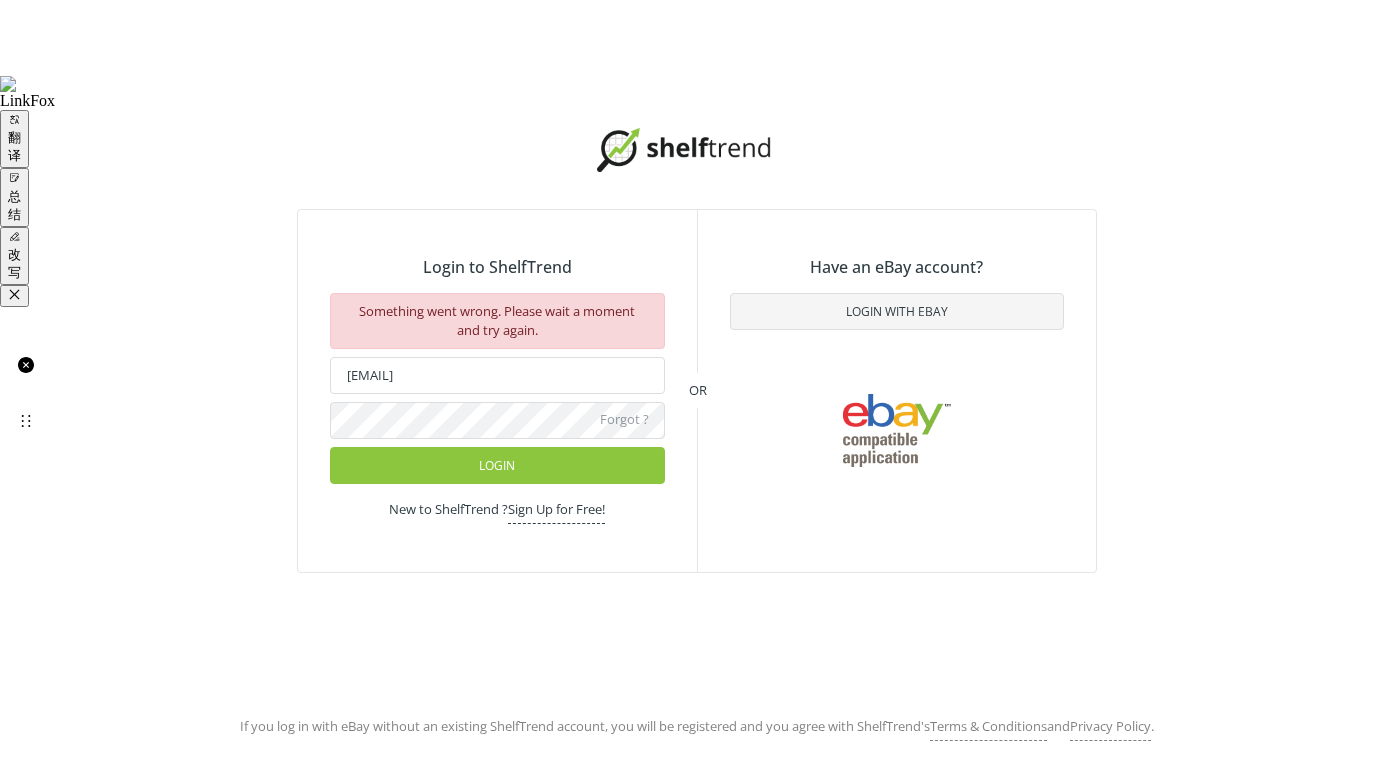 click 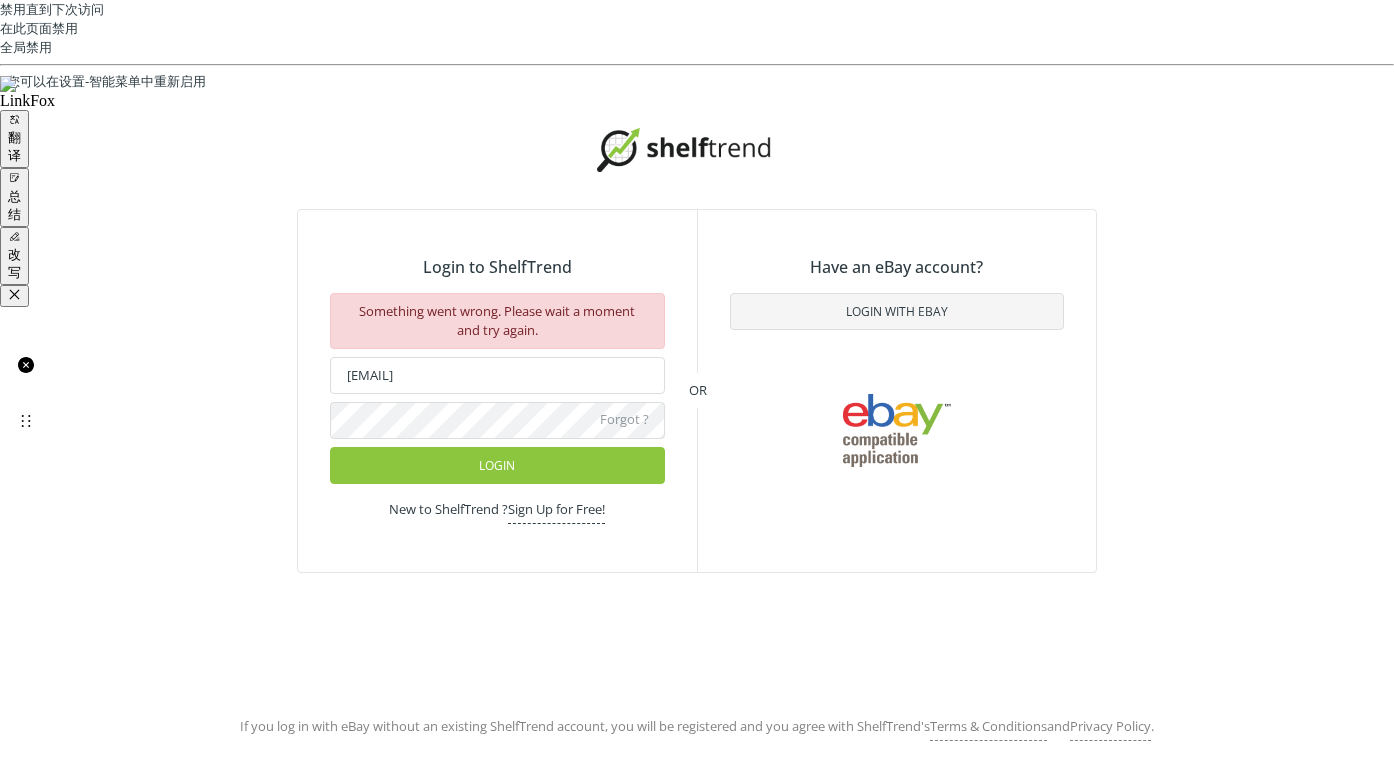 click 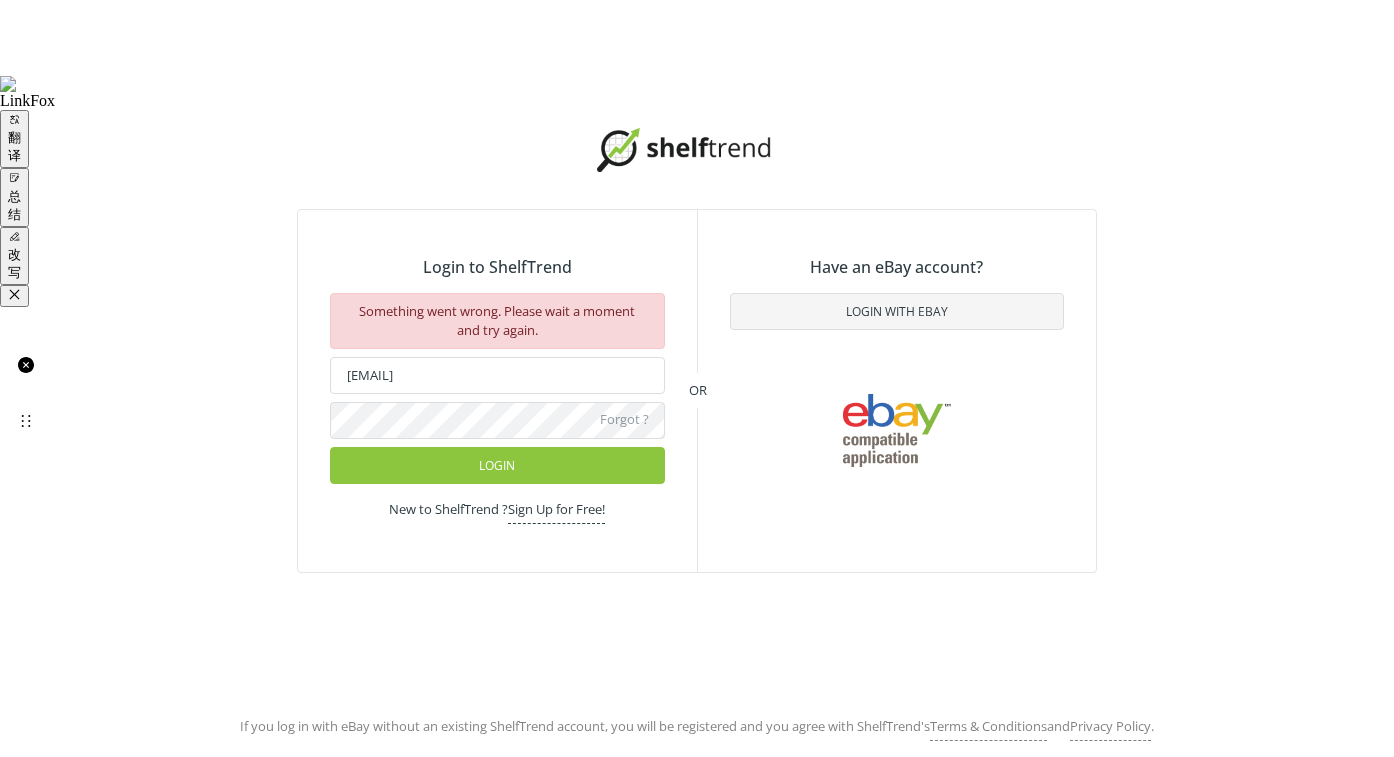 click 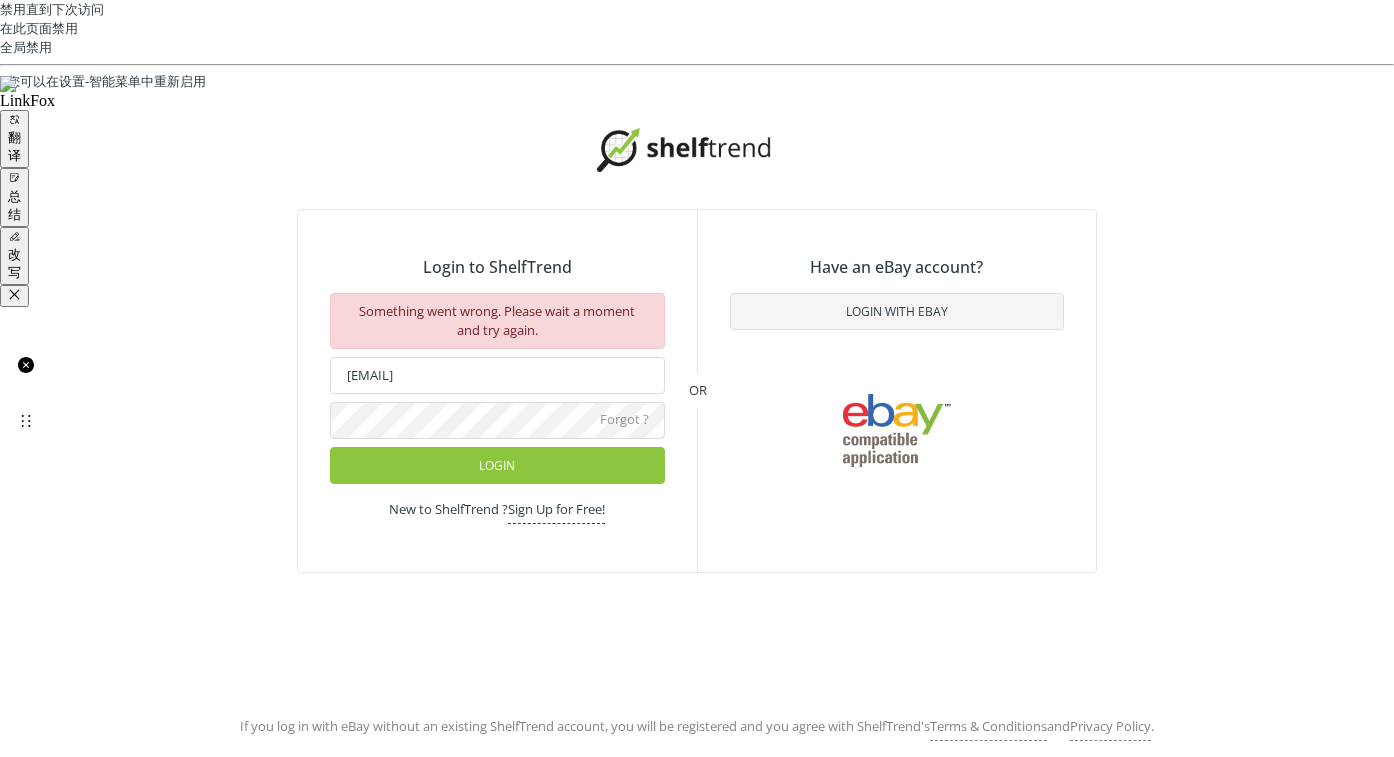 click on "Login to ShelfTrend Something went wrong. Please wait a moment and try again.  yangshuqiang@insstro.com Forgot ? Login  New to ShelfTrend ?  Sign Up for Free! OR Have an eBay account? Login with Ebay" 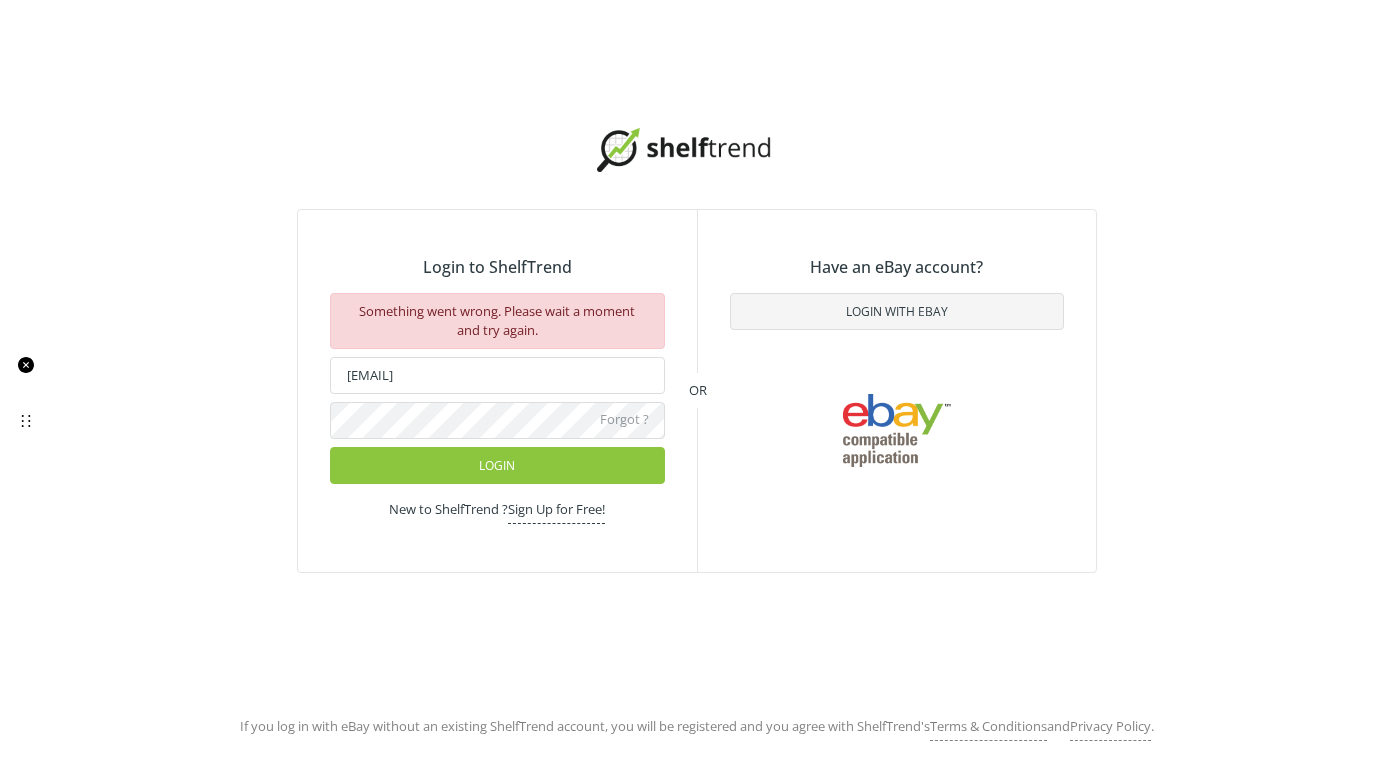 click on "Sign Up for Free!" 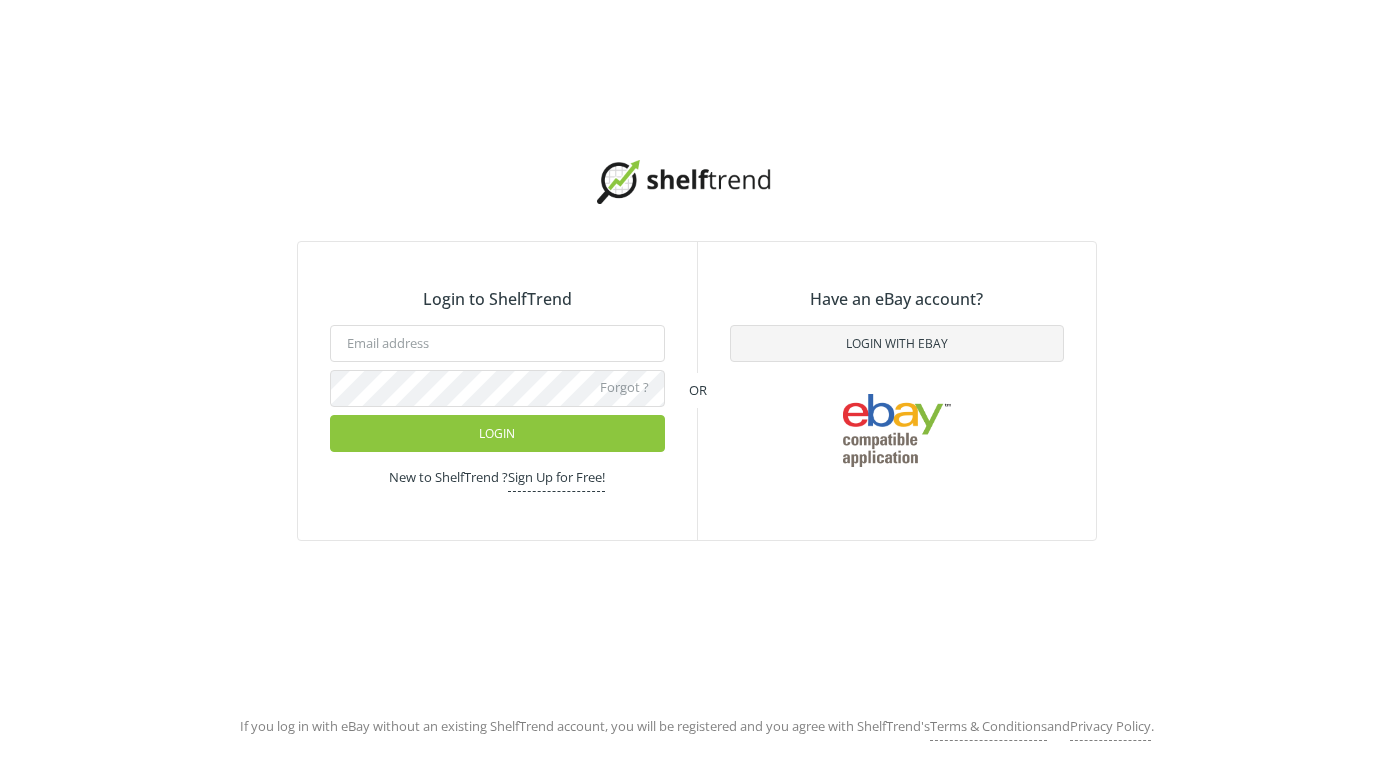 scroll, scrollTop: 0, scrollLeft: 0, axis: both 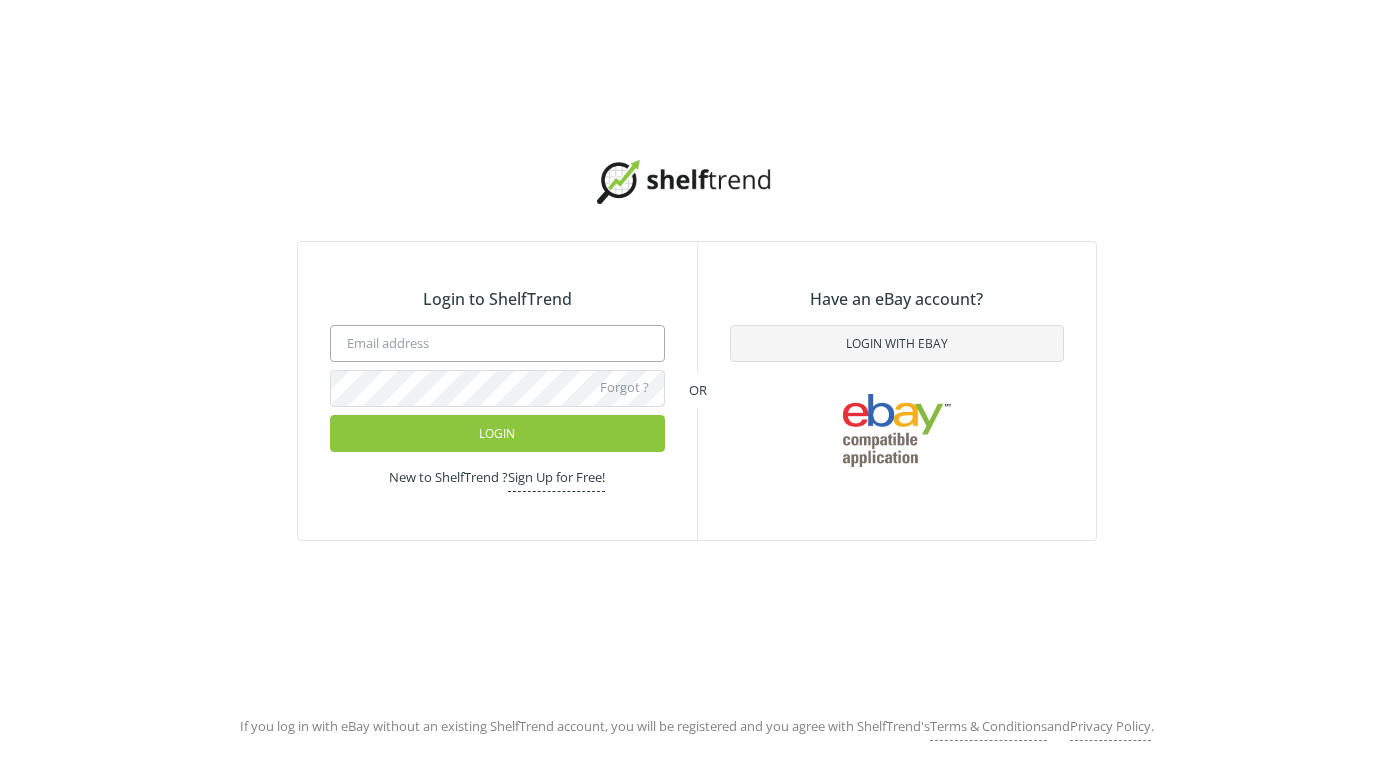 click 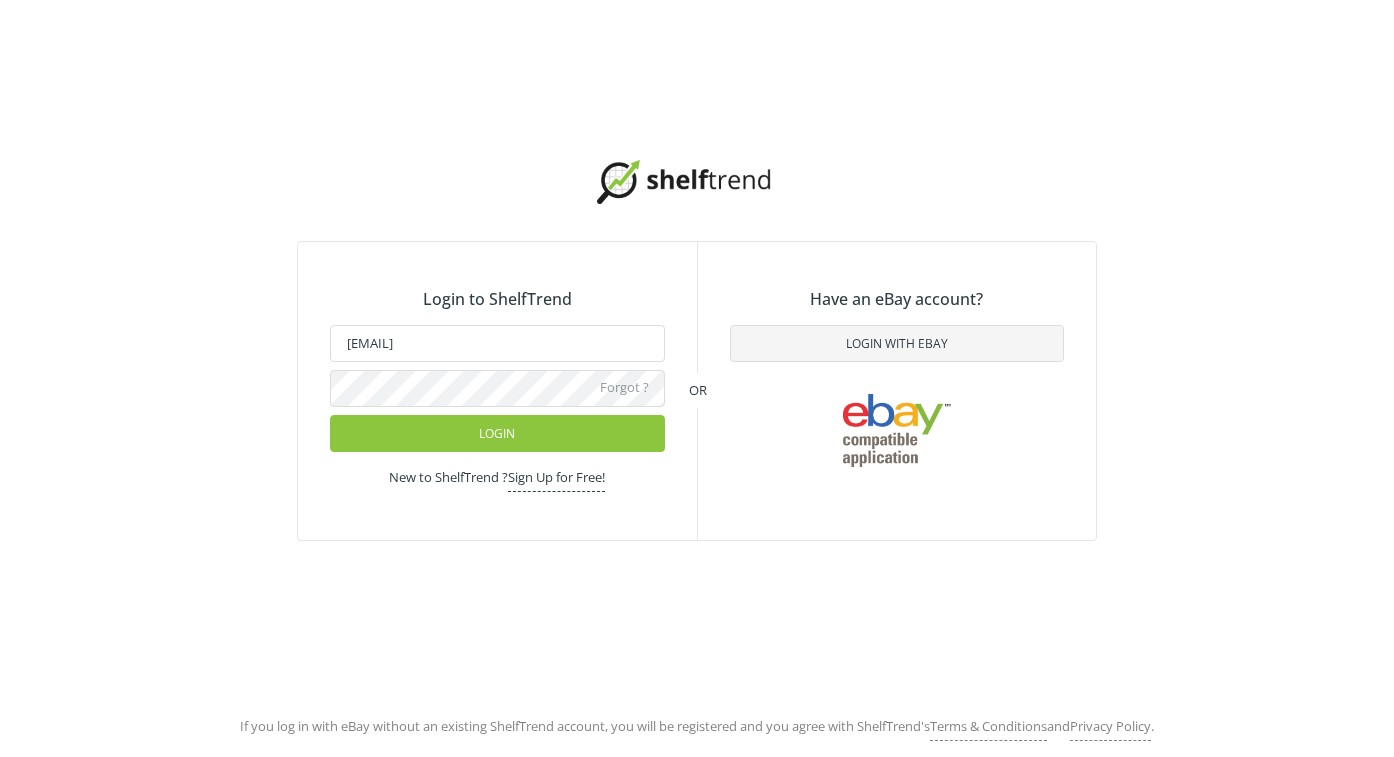 type on "[EMAIL]" 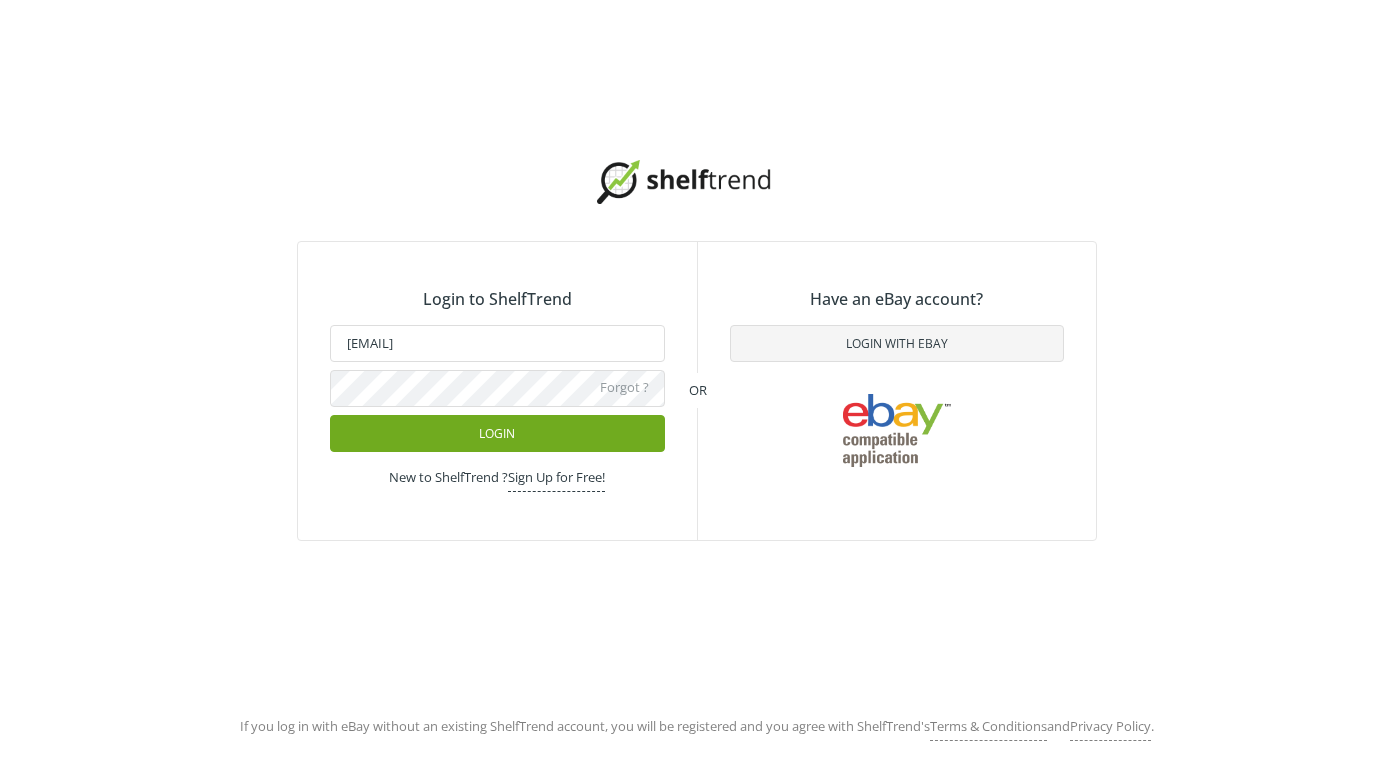 click on "Login" 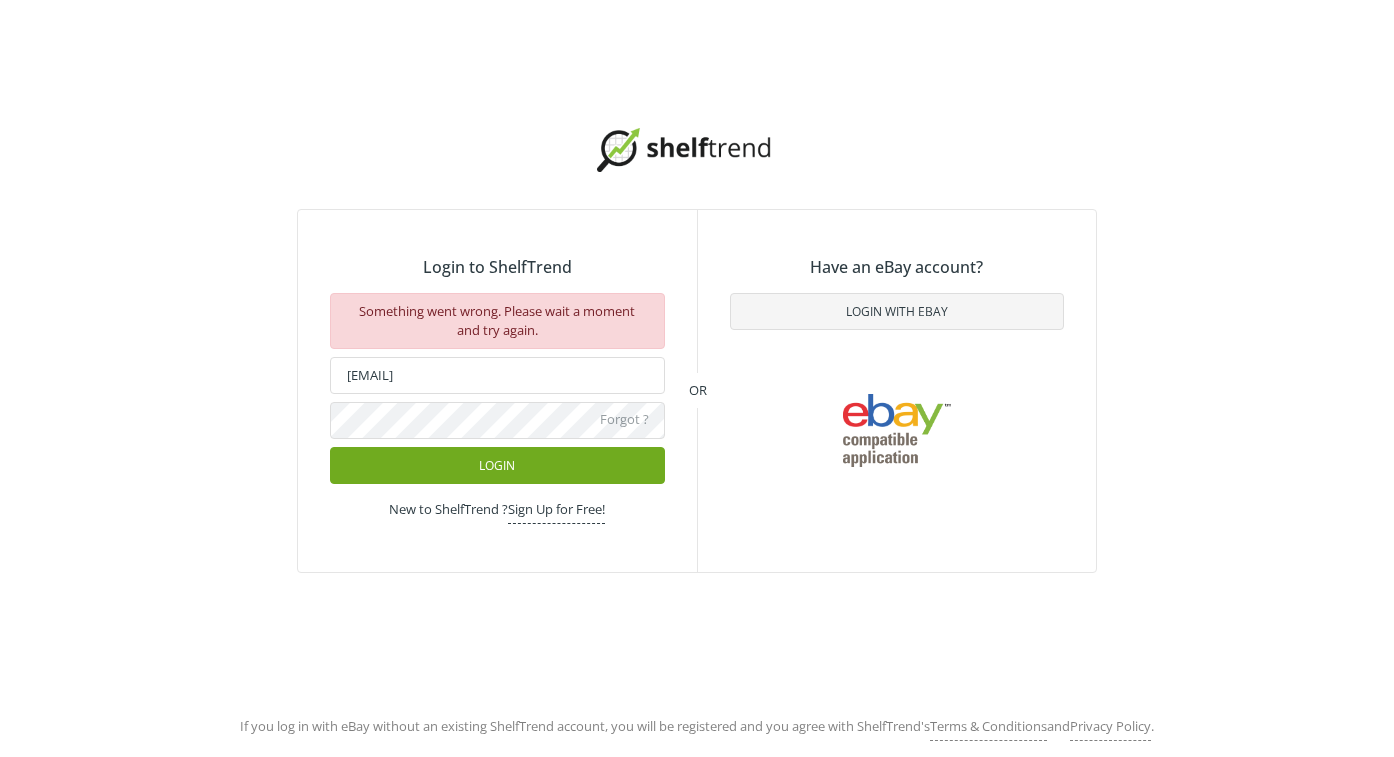 click on "Login" 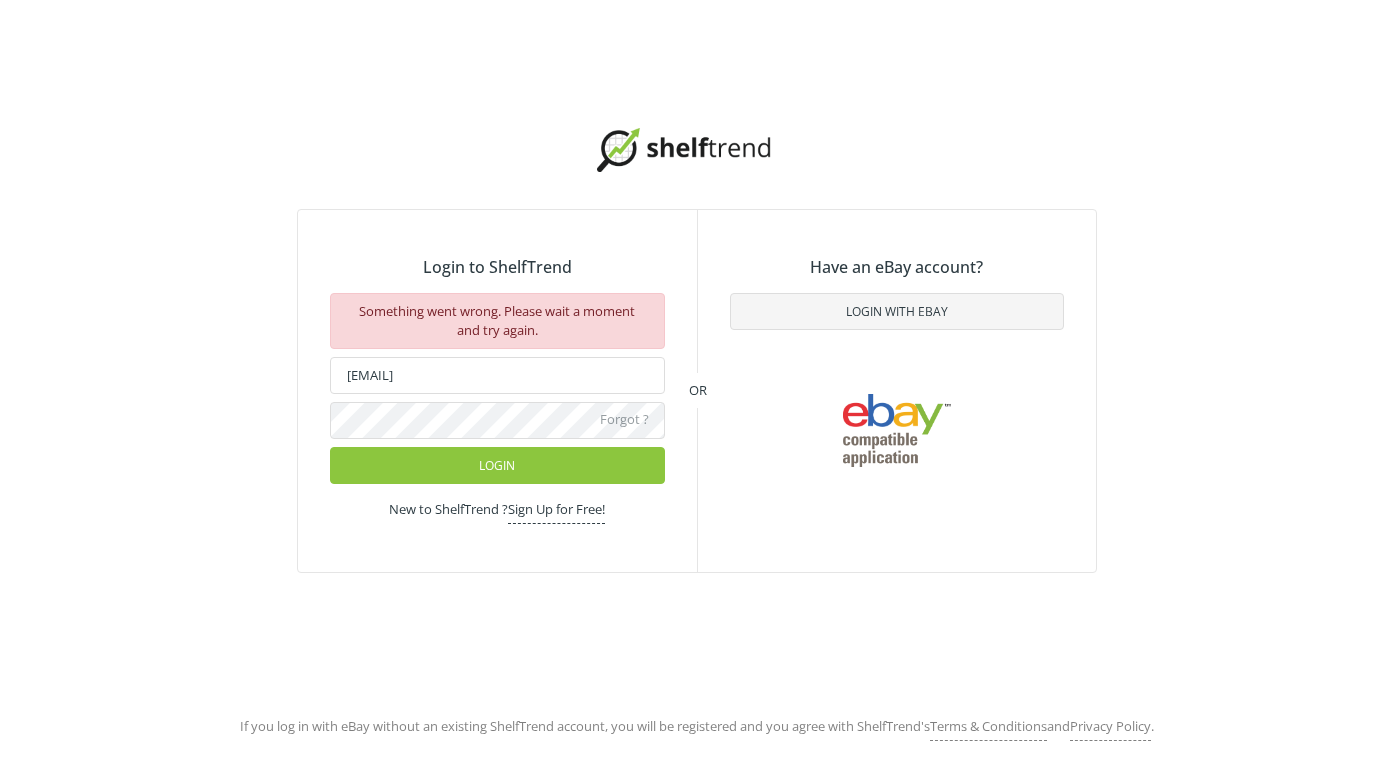 click on "Sign Up for Free!" 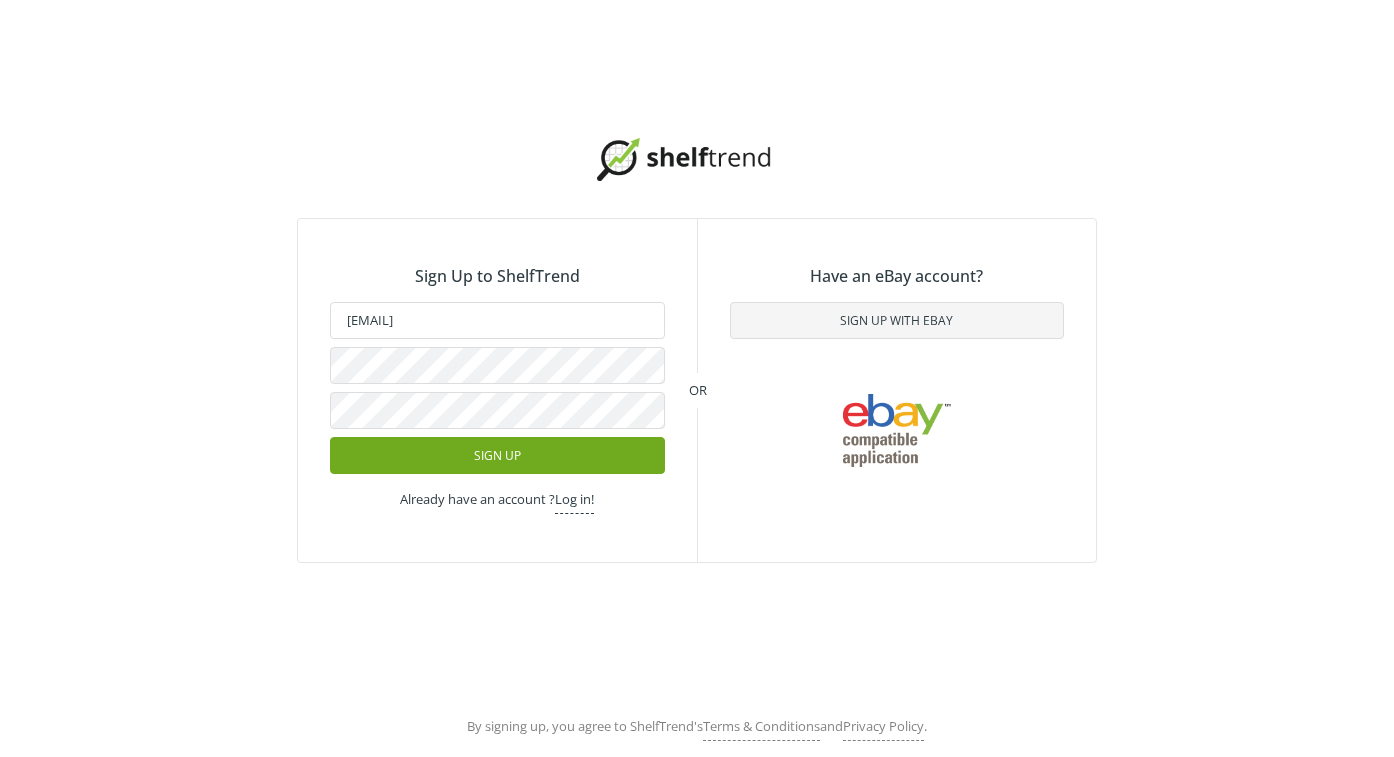 click on "Sign Up" 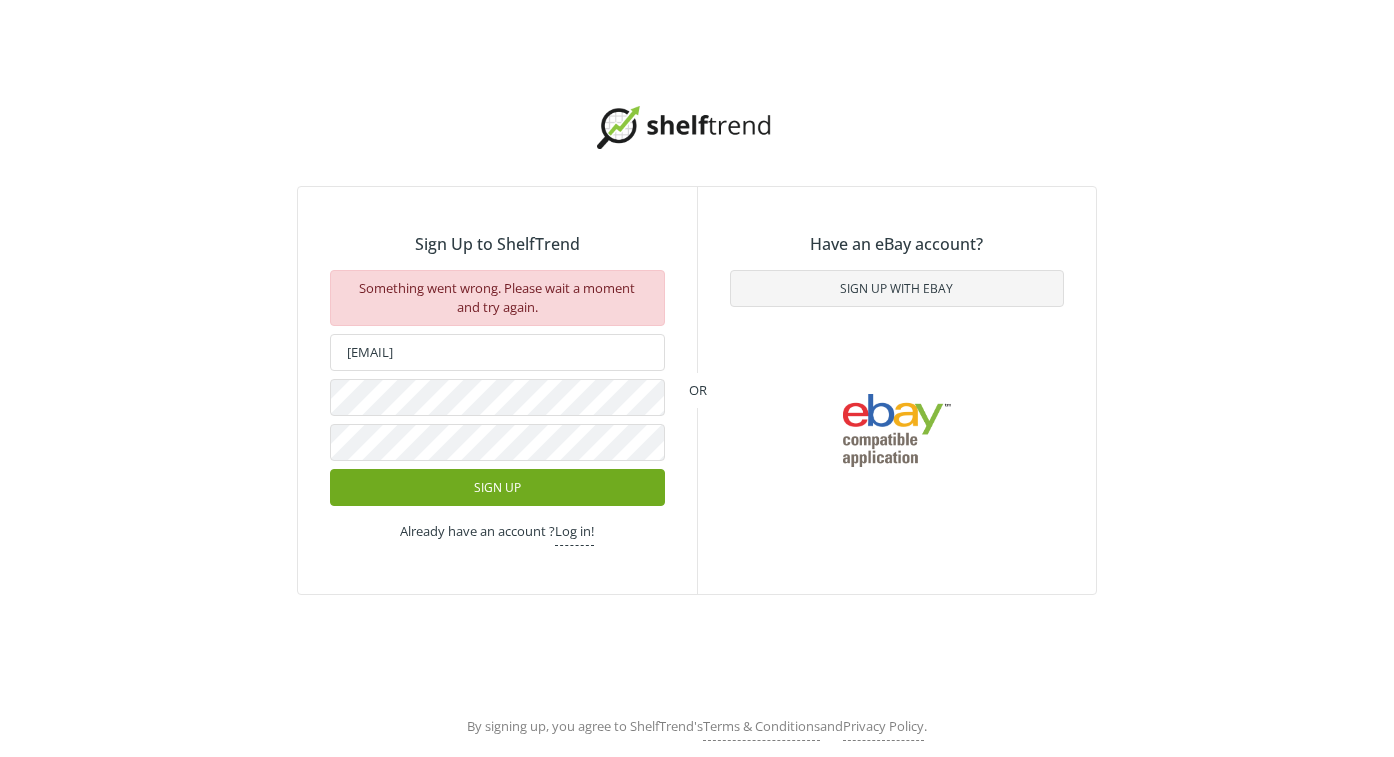 click on "Sign Up" 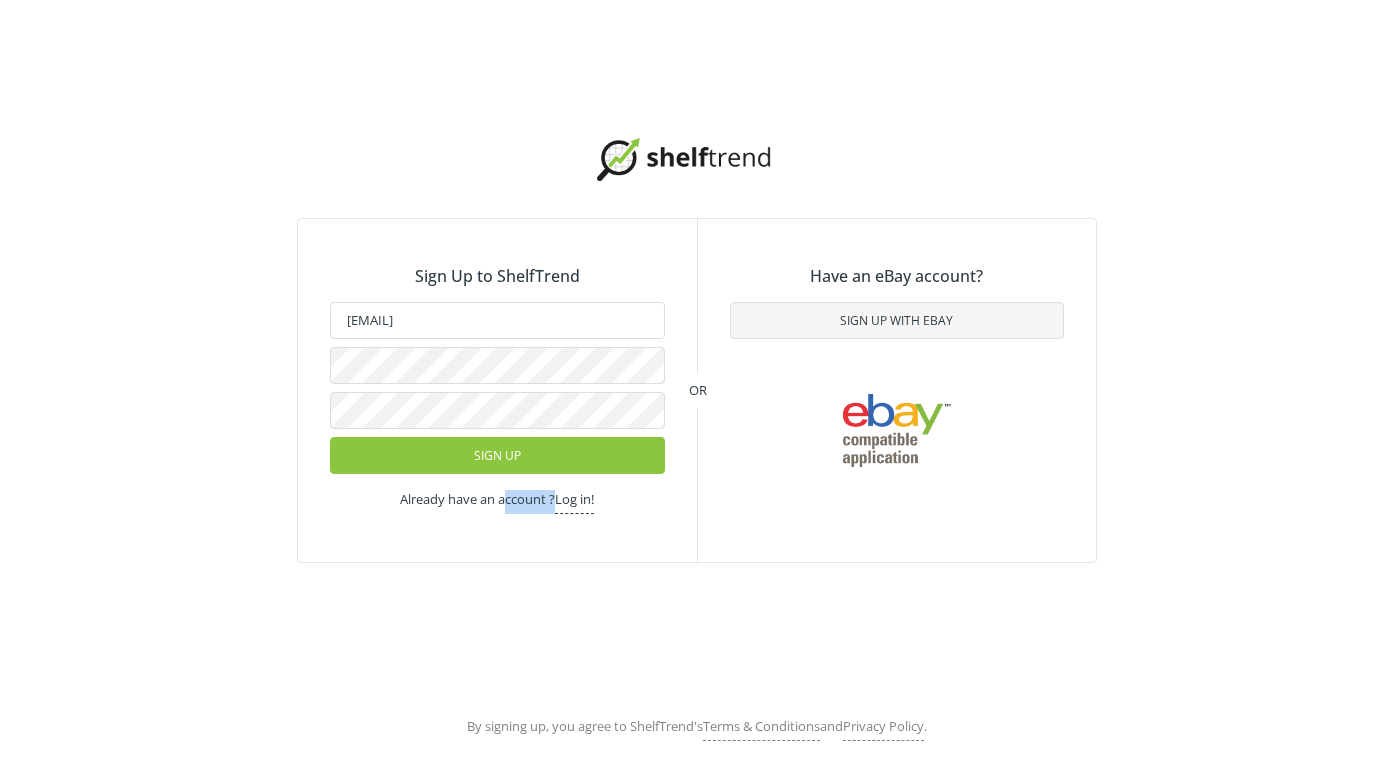click on "Sign Up to ShelfTrend [EMAIL] Sign Up  Already have an account ?  Log in!" 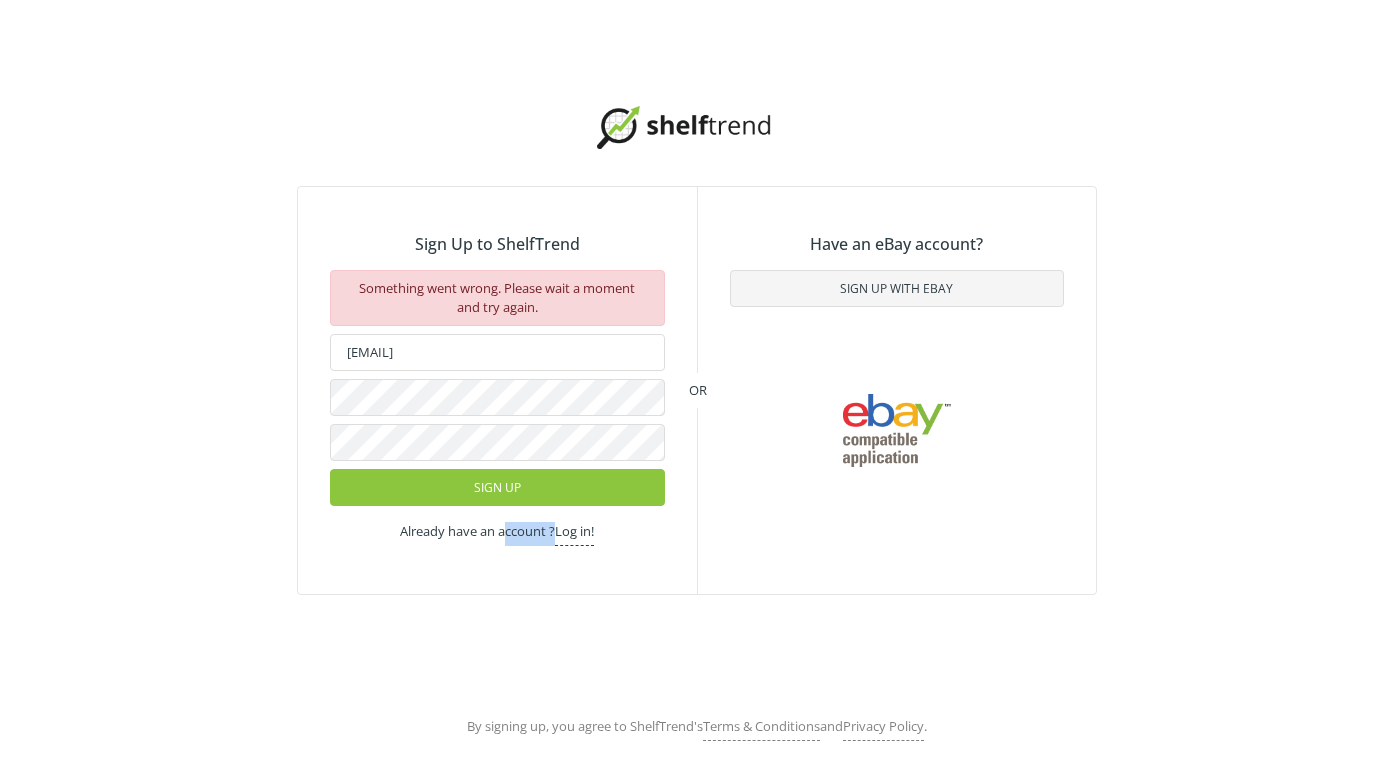 click on "Sign Up" 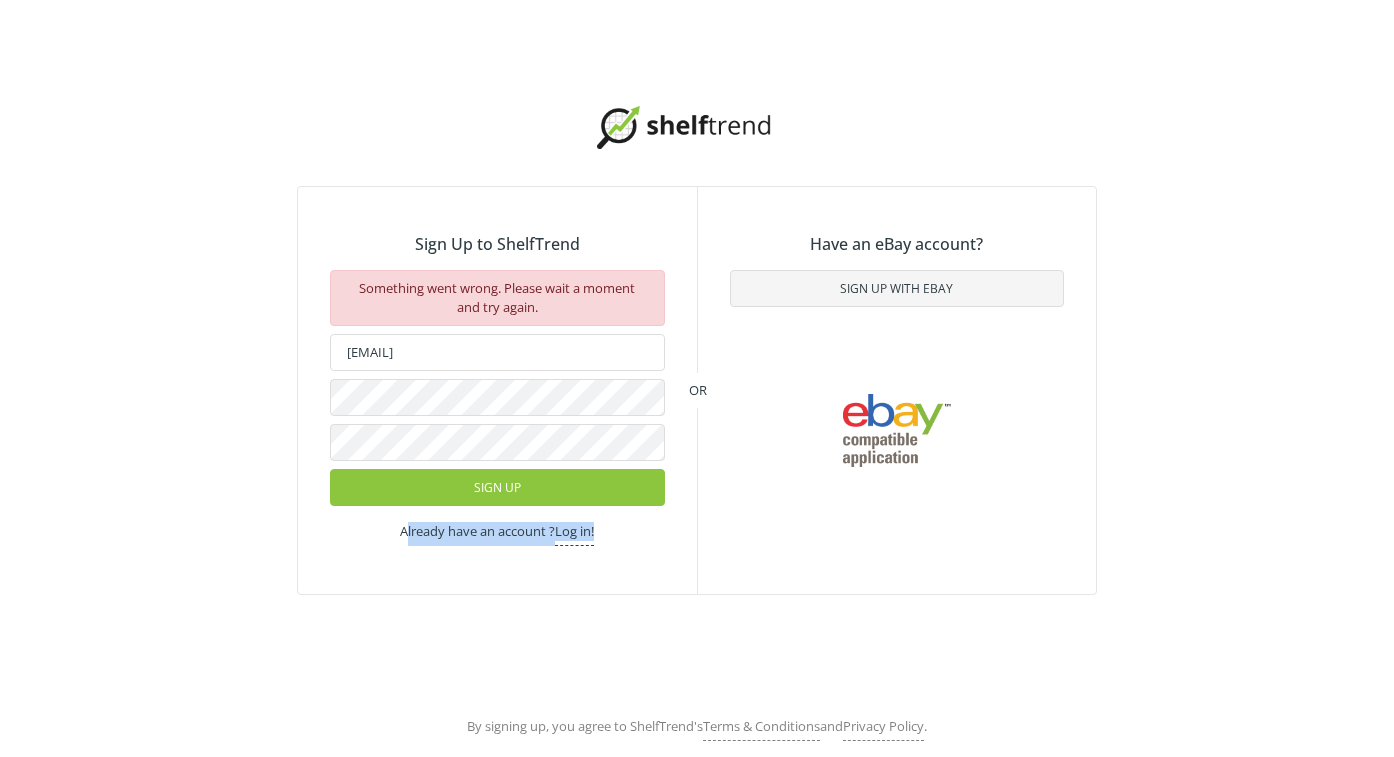 click on "Sign Up to ShelfTrend Something went wrong. Please wait a moment and try again.  [EMAIL] Sign Up  Already have an account ?  Log in!" 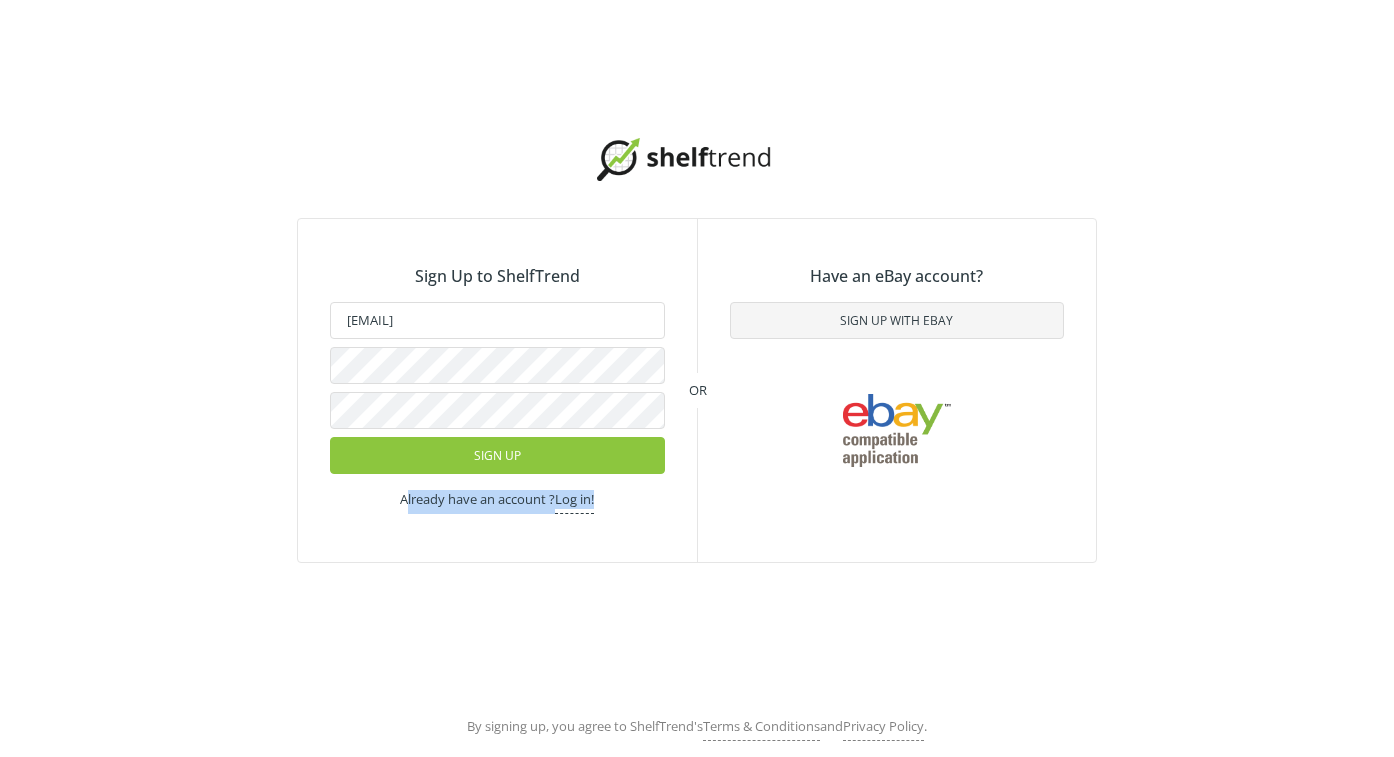 click on "Sign Up to ShelfTrend [EMAIL] Sign Up  Already have an account ?  Log in!" 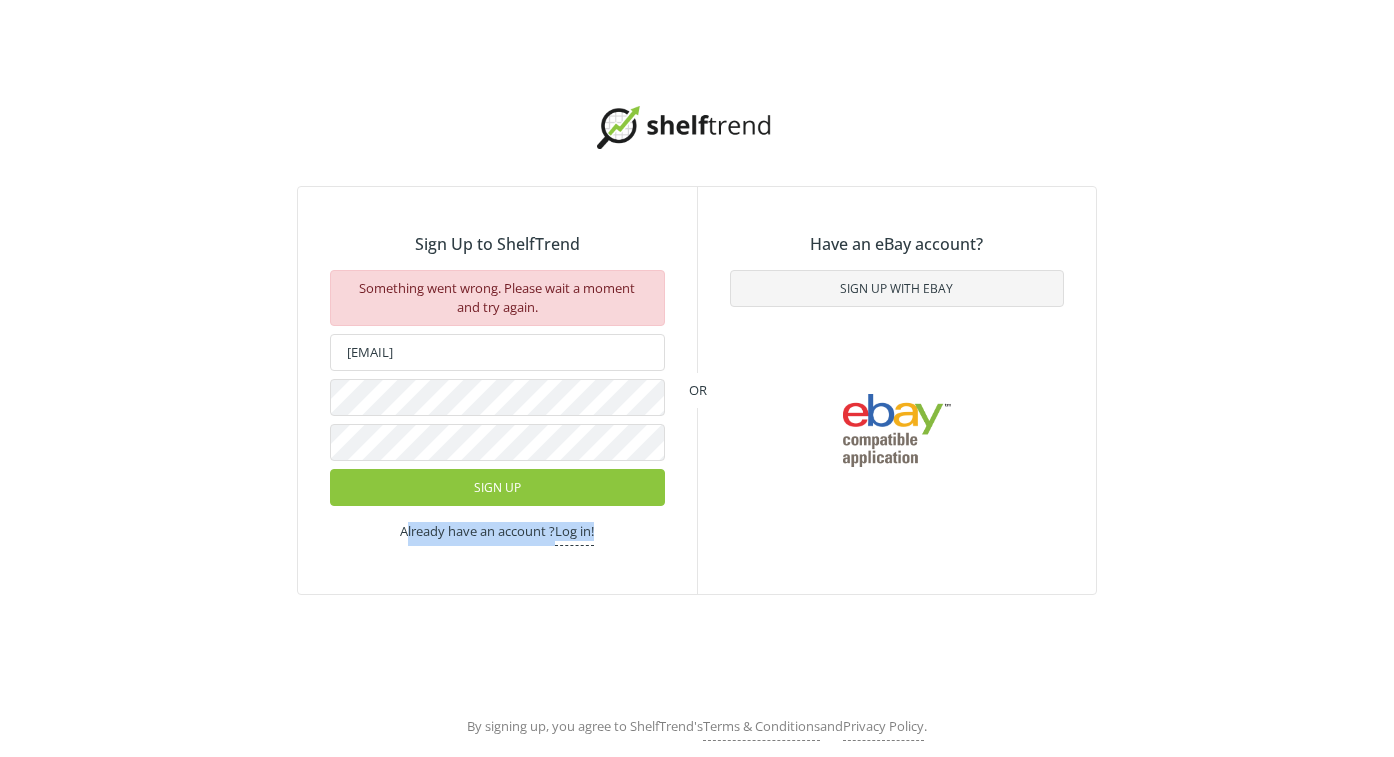 click on "Sign Up" 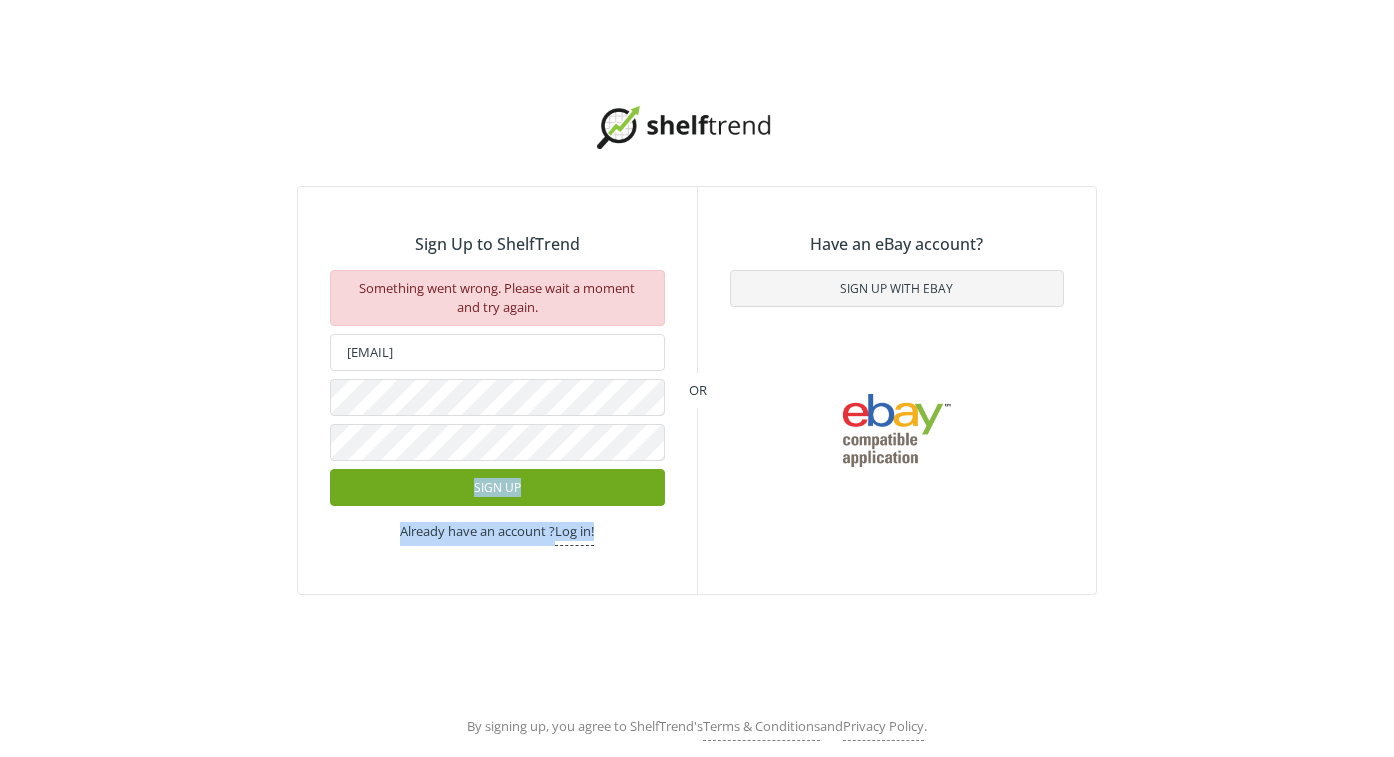 click on "Sign Up to ShelfTrend Something went wrong. Please wait a moment and try again.  [EMAIL] Sign Up  Already have an account ?  Log in!" 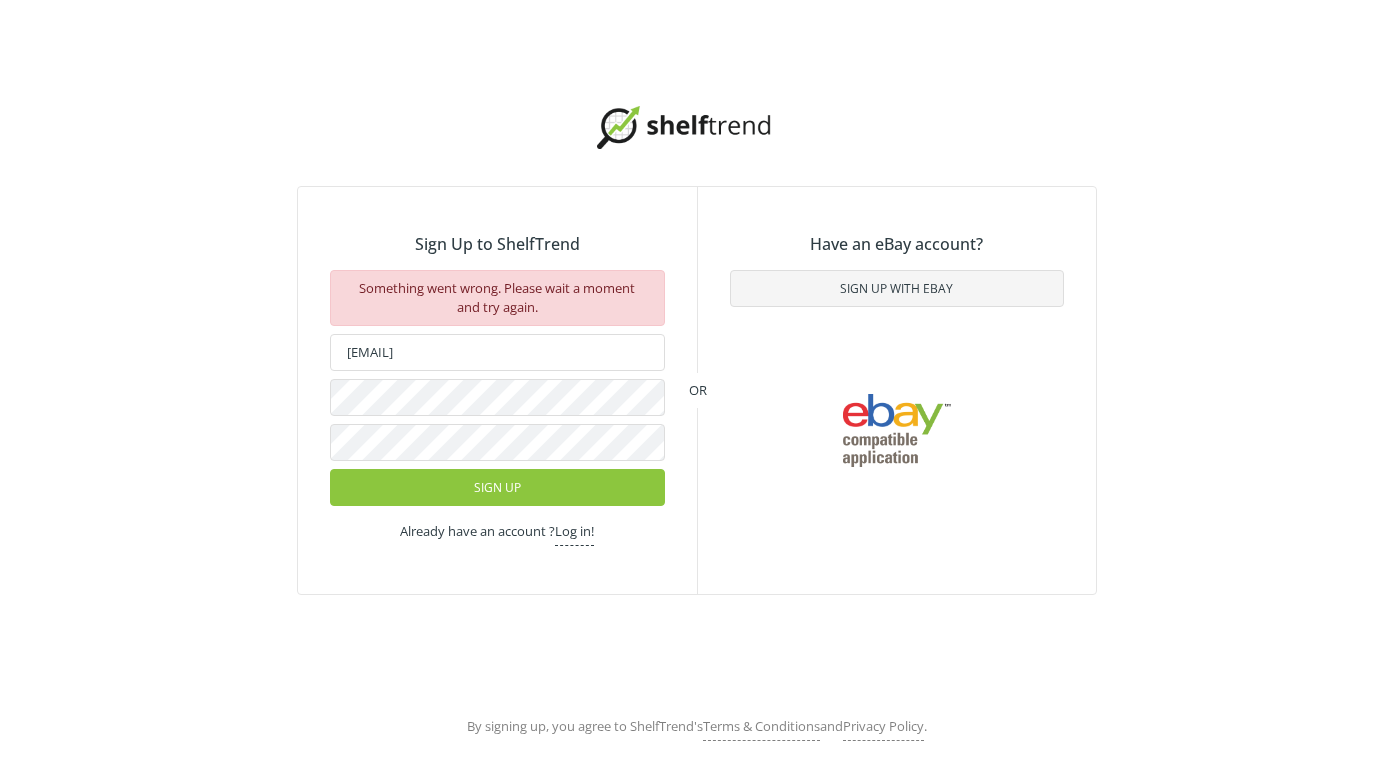 click 